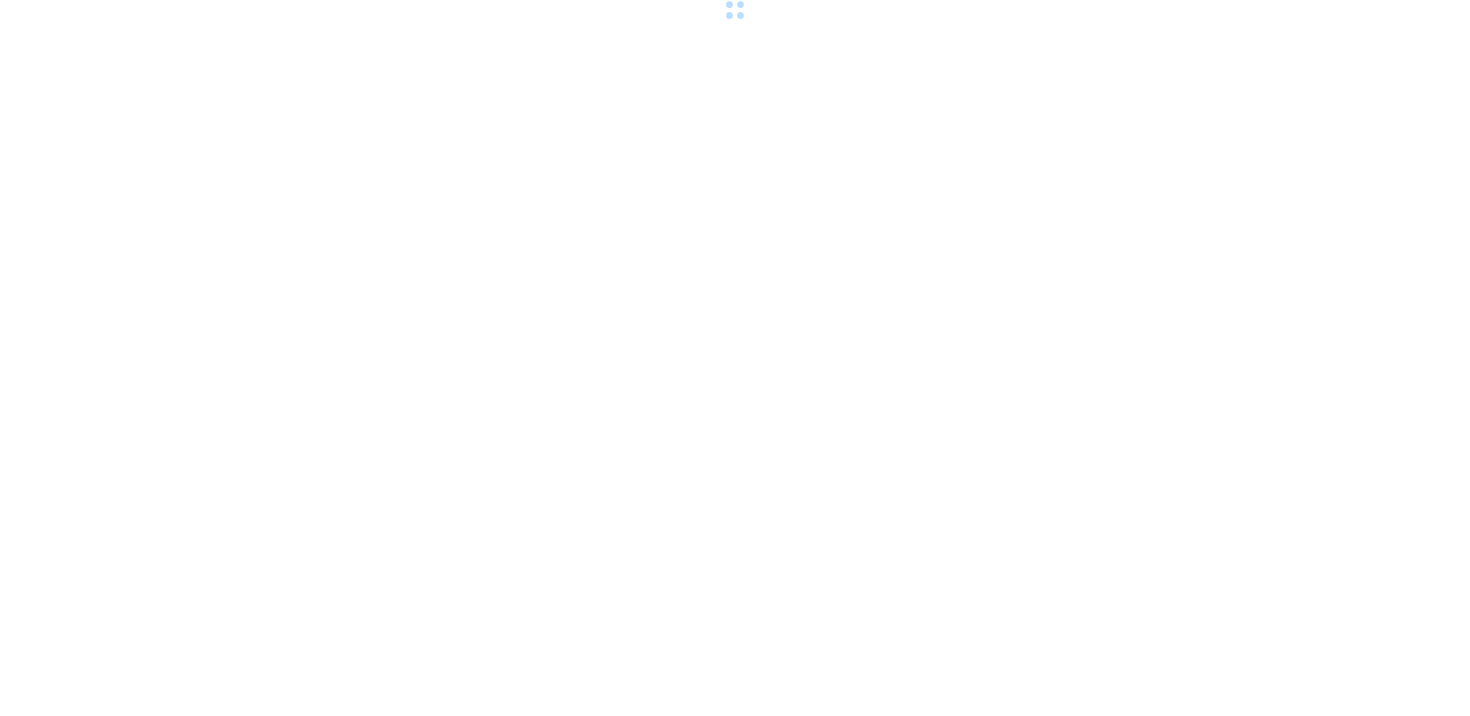scroll, scrollTop: 0, scrollLeft: 0, axis: both 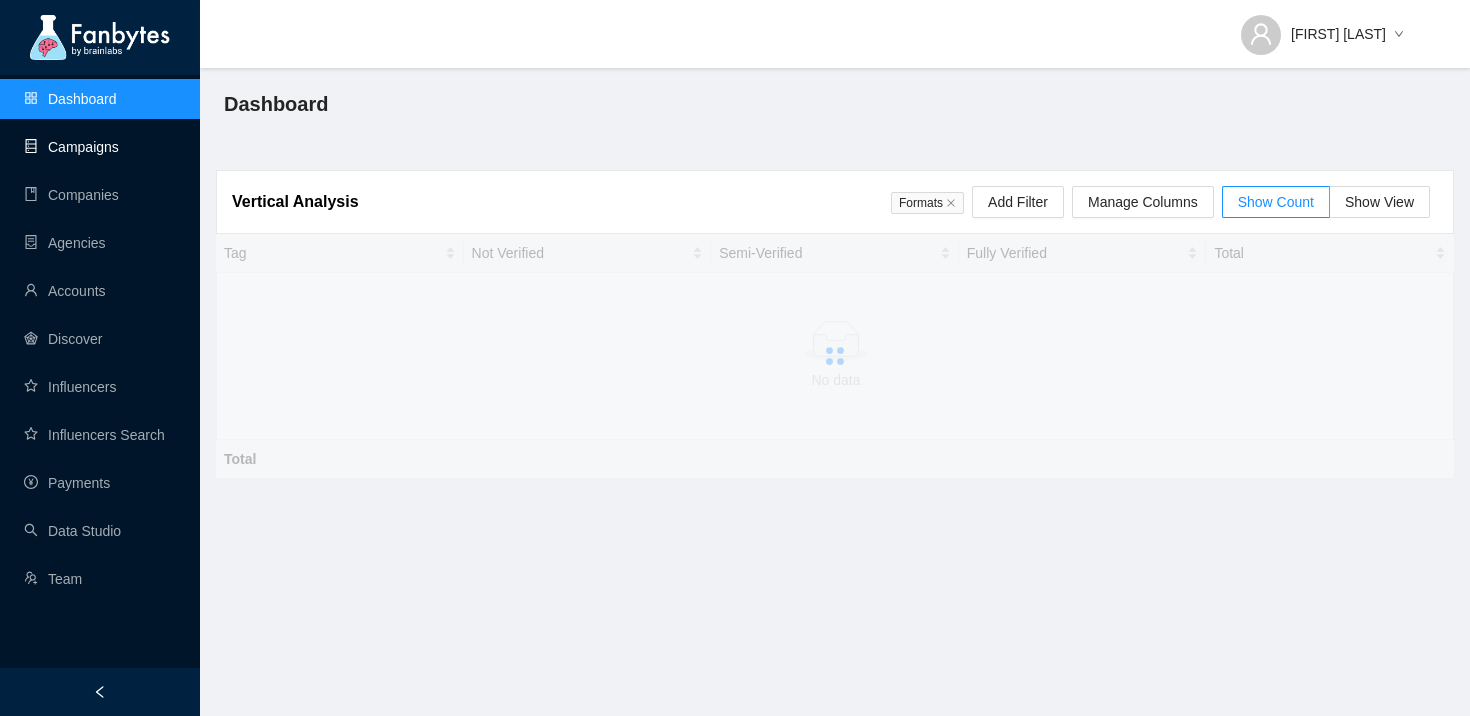 click on "Campaigns" at bounding box center (71, 147) 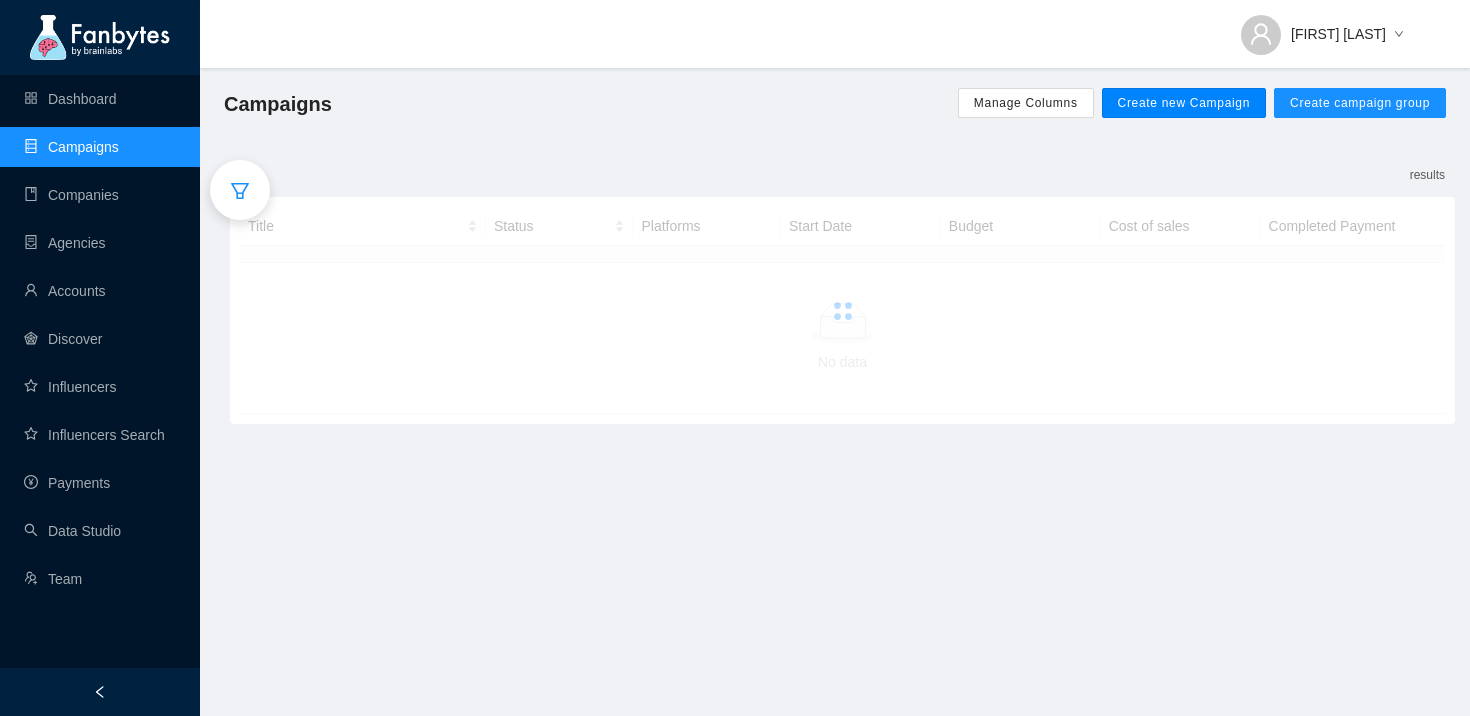 click on "Create new Campaign" at bounding box center (1184, 103) 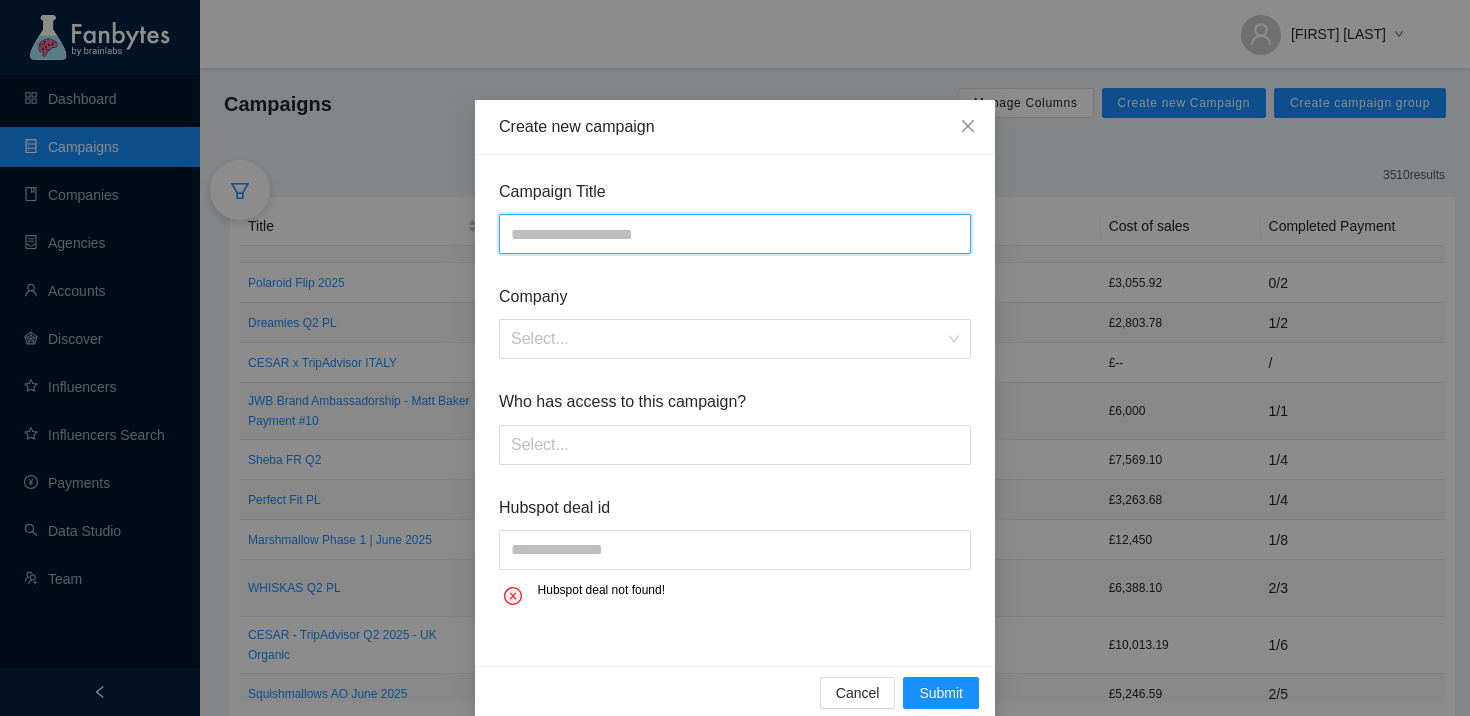 click at bounding box center (735, 234) 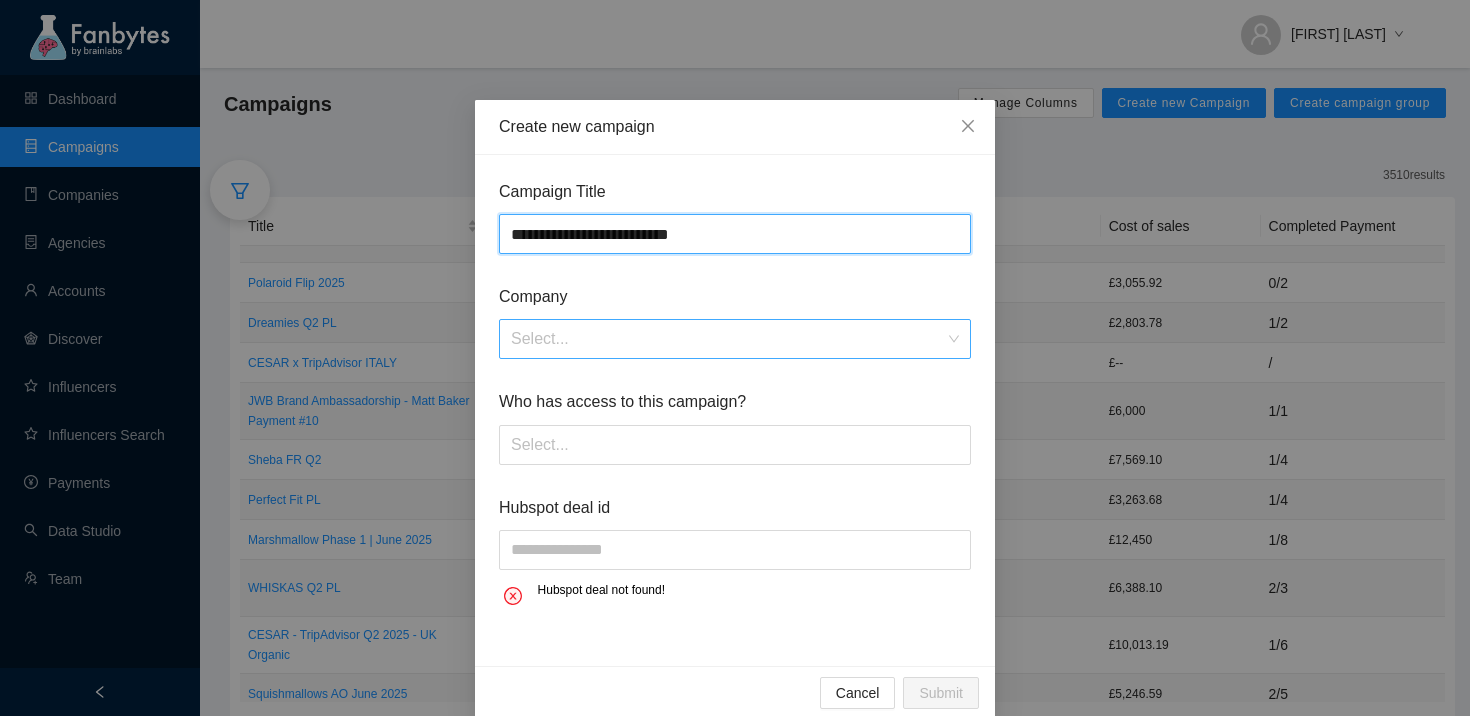 type on "**********" 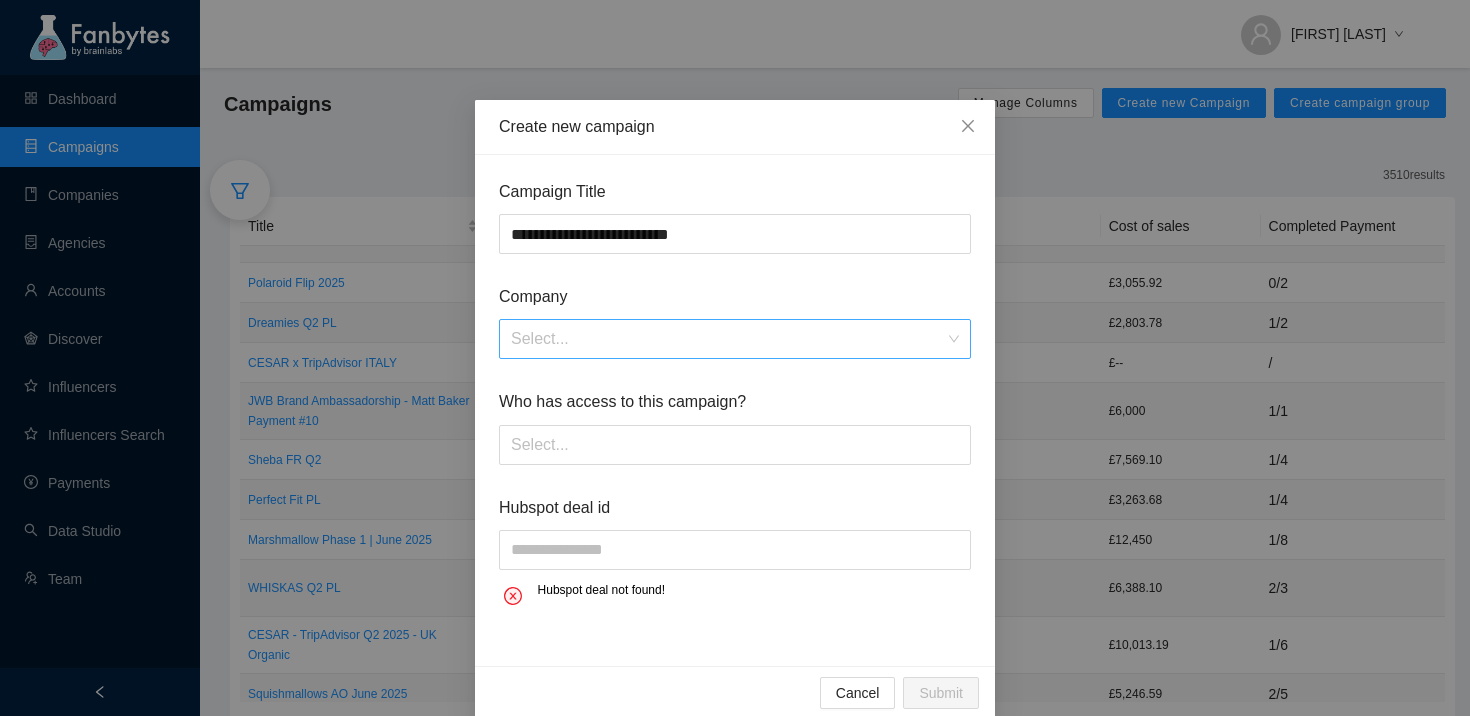 click at bounding box center (728, 339) 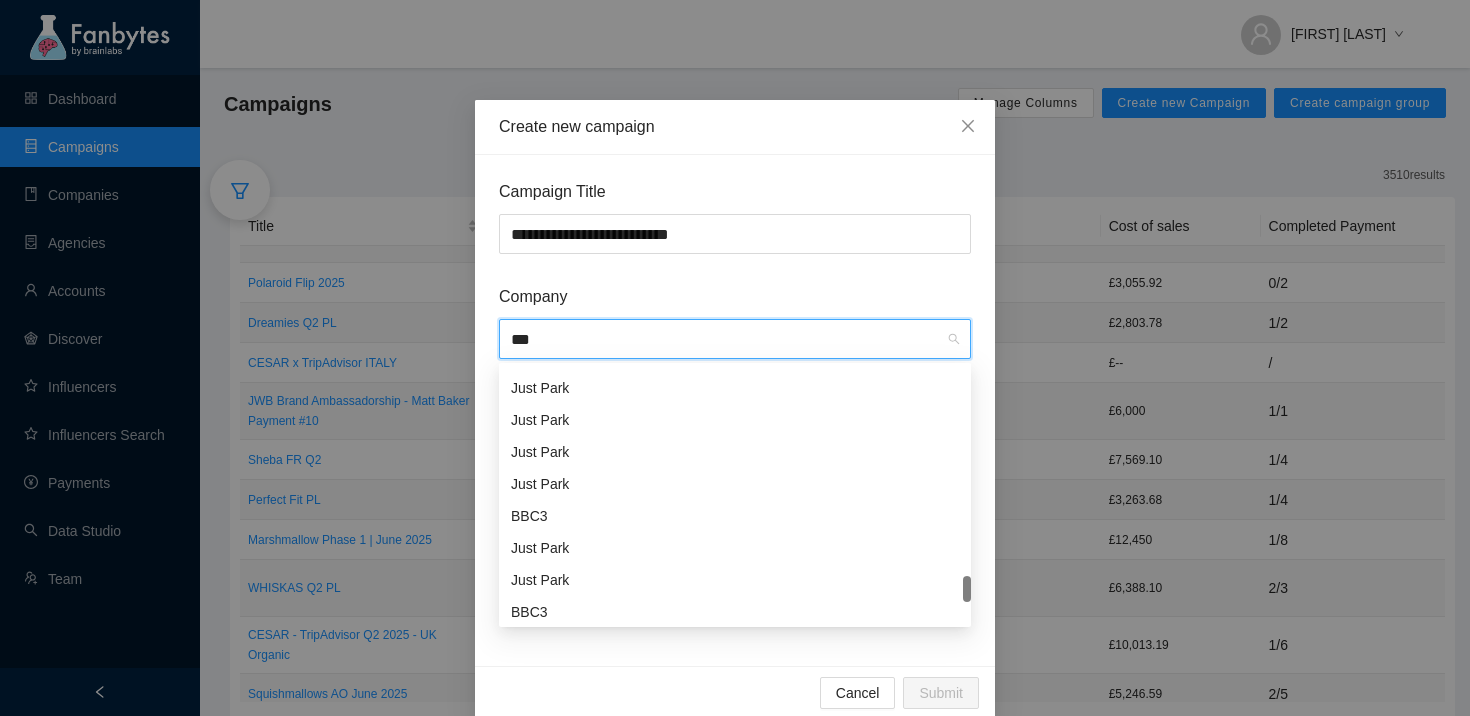 scroll, scrollTop: 704, scrollLeft: 0, axis: vertical 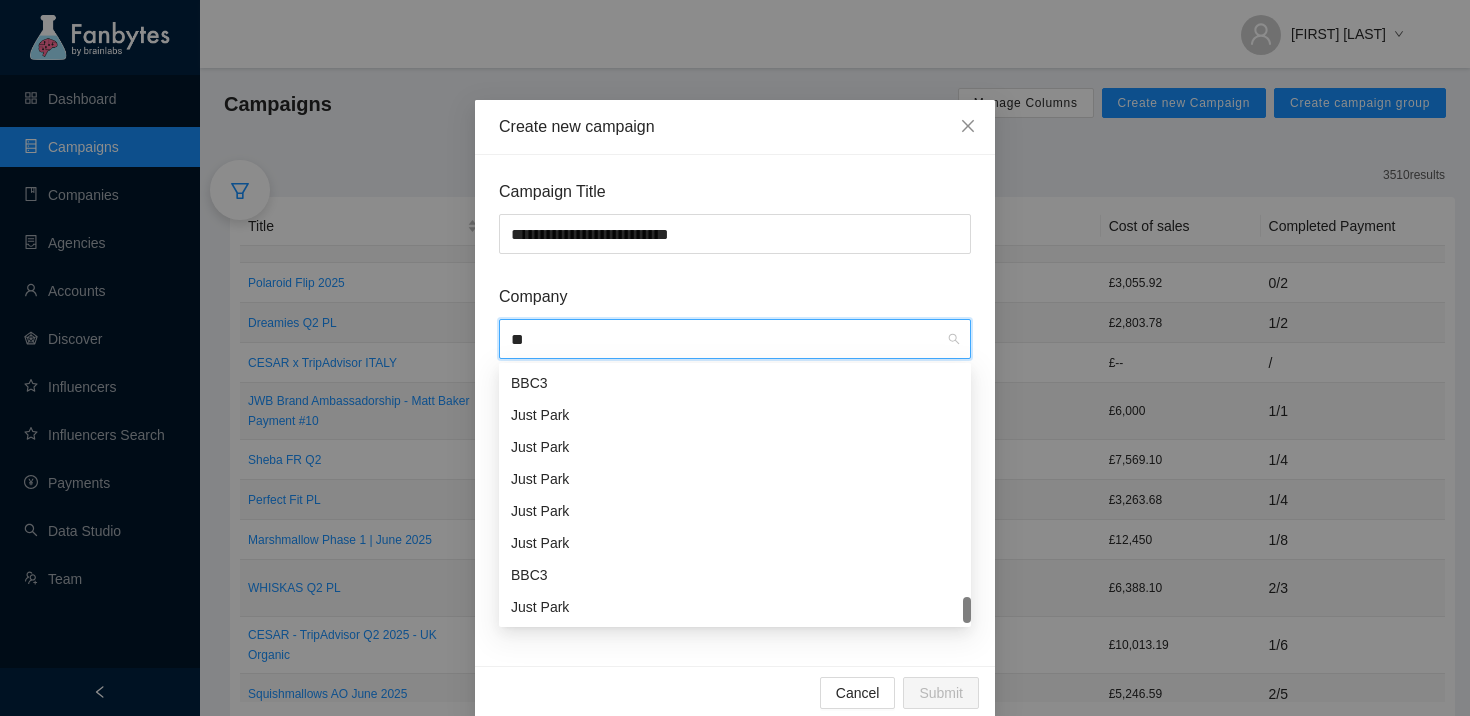 type on "*" 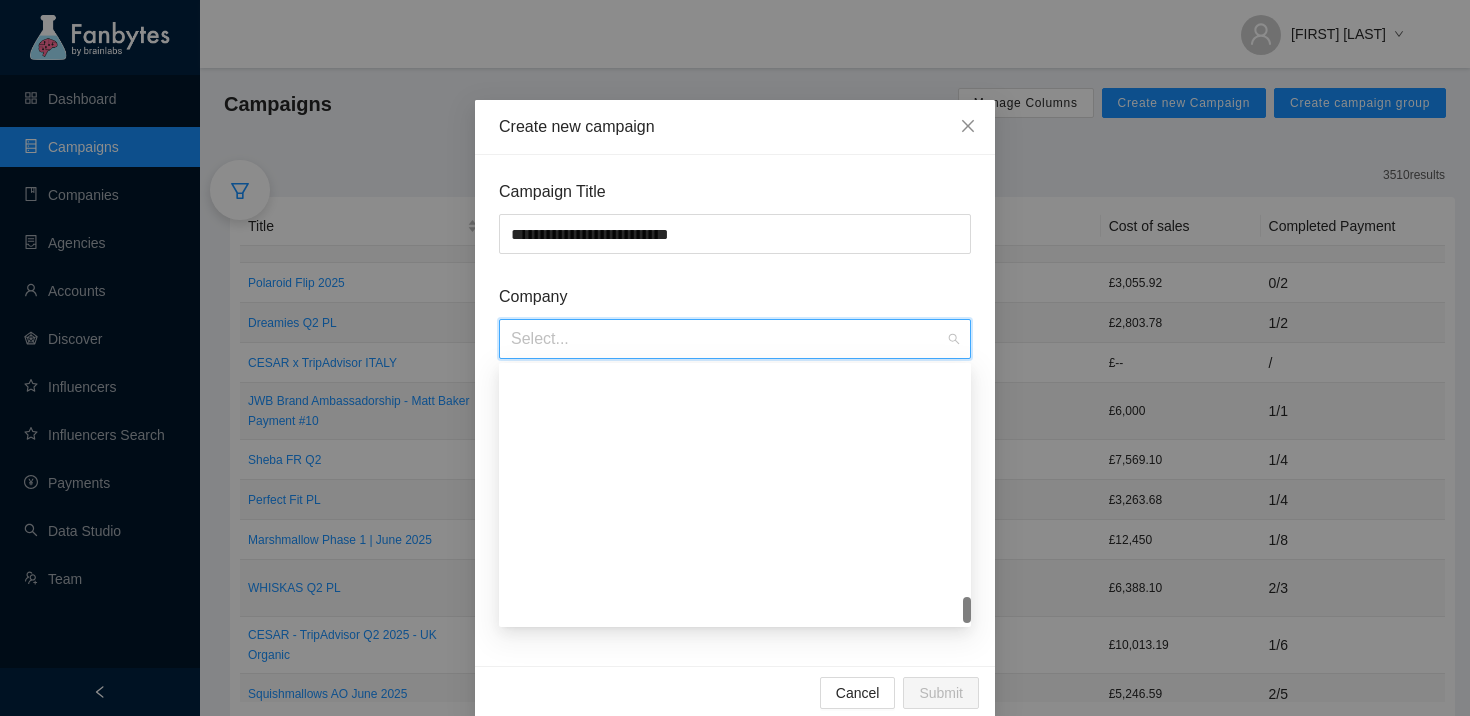 scroll, scrollTop: 704, scrollLeft: 0, axis: vertical 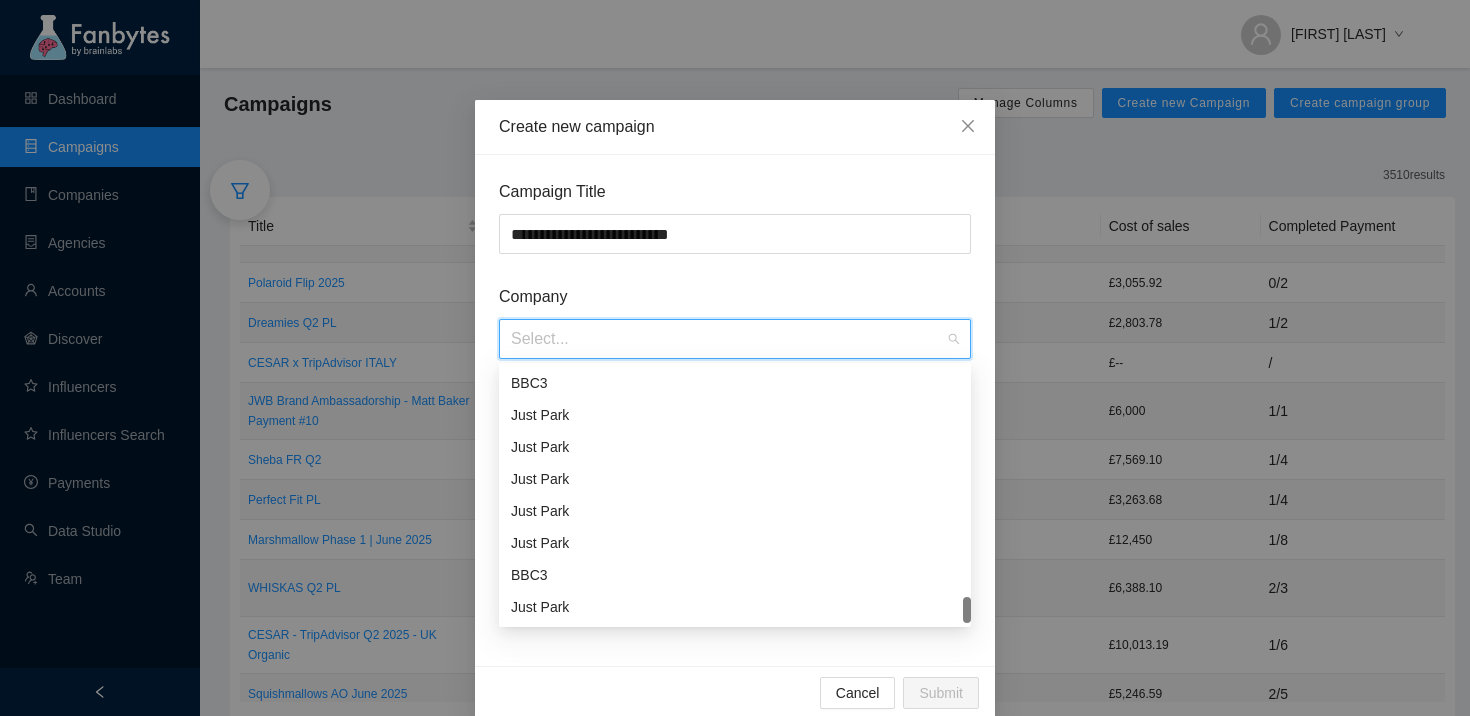 click at bounding box center (728, 339) 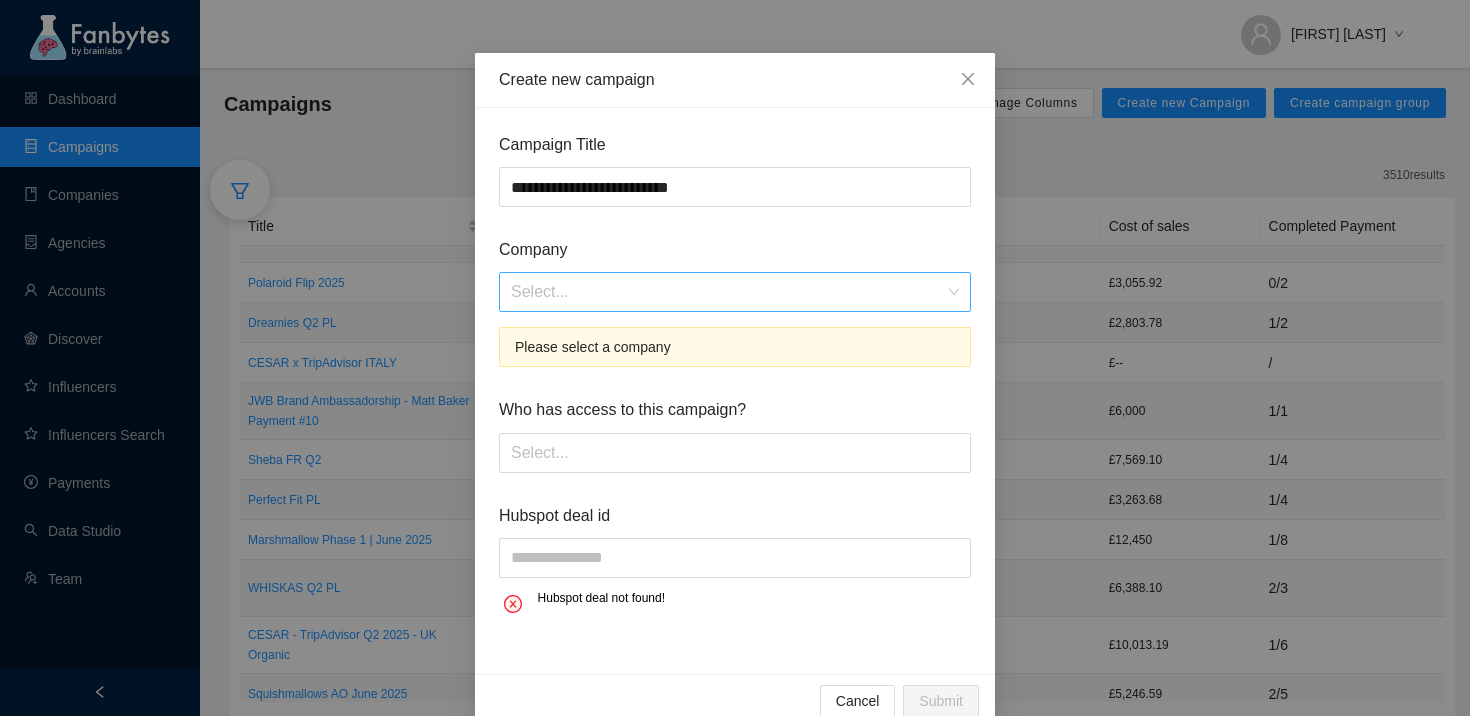 scroll, scrollTop: 82, scrollLeft: 0, axis: vertical 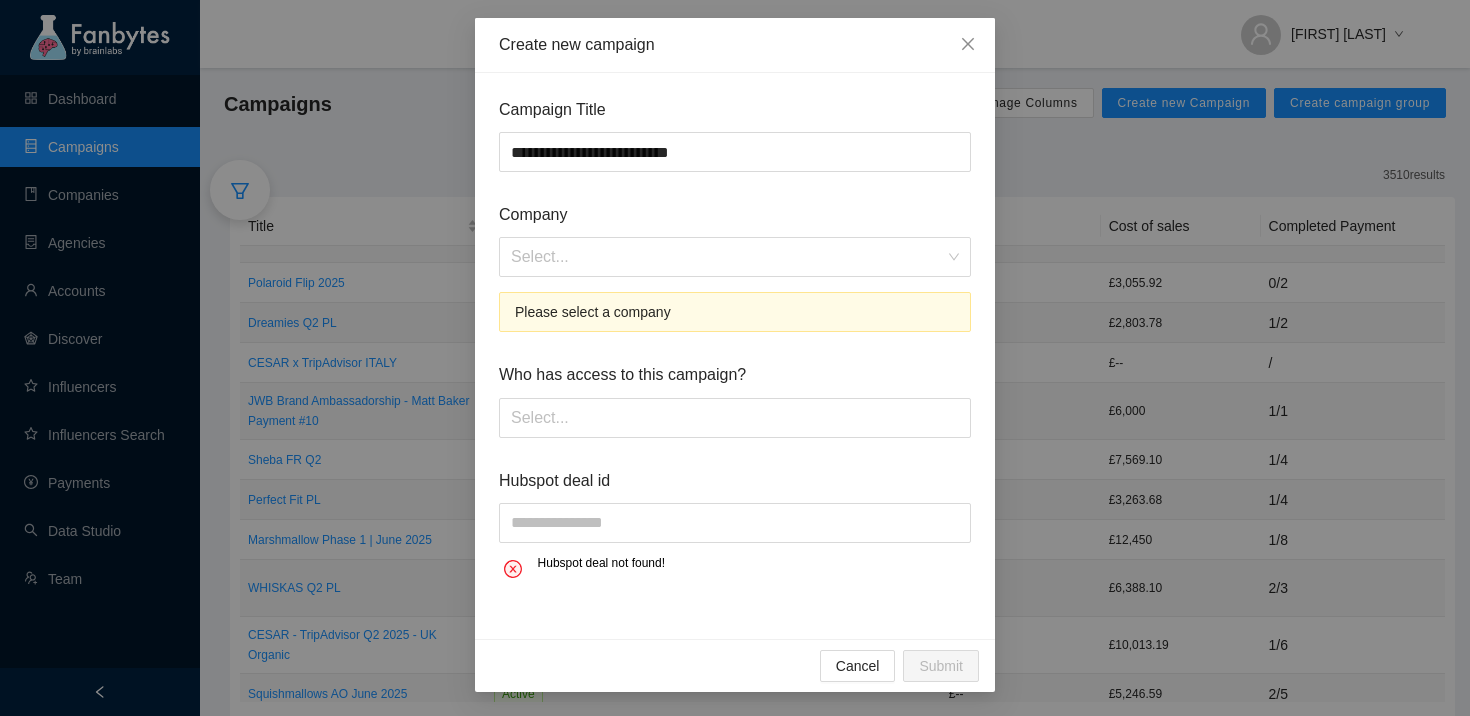 click on "Select... Please select a company" at bounding box center (735, 284) 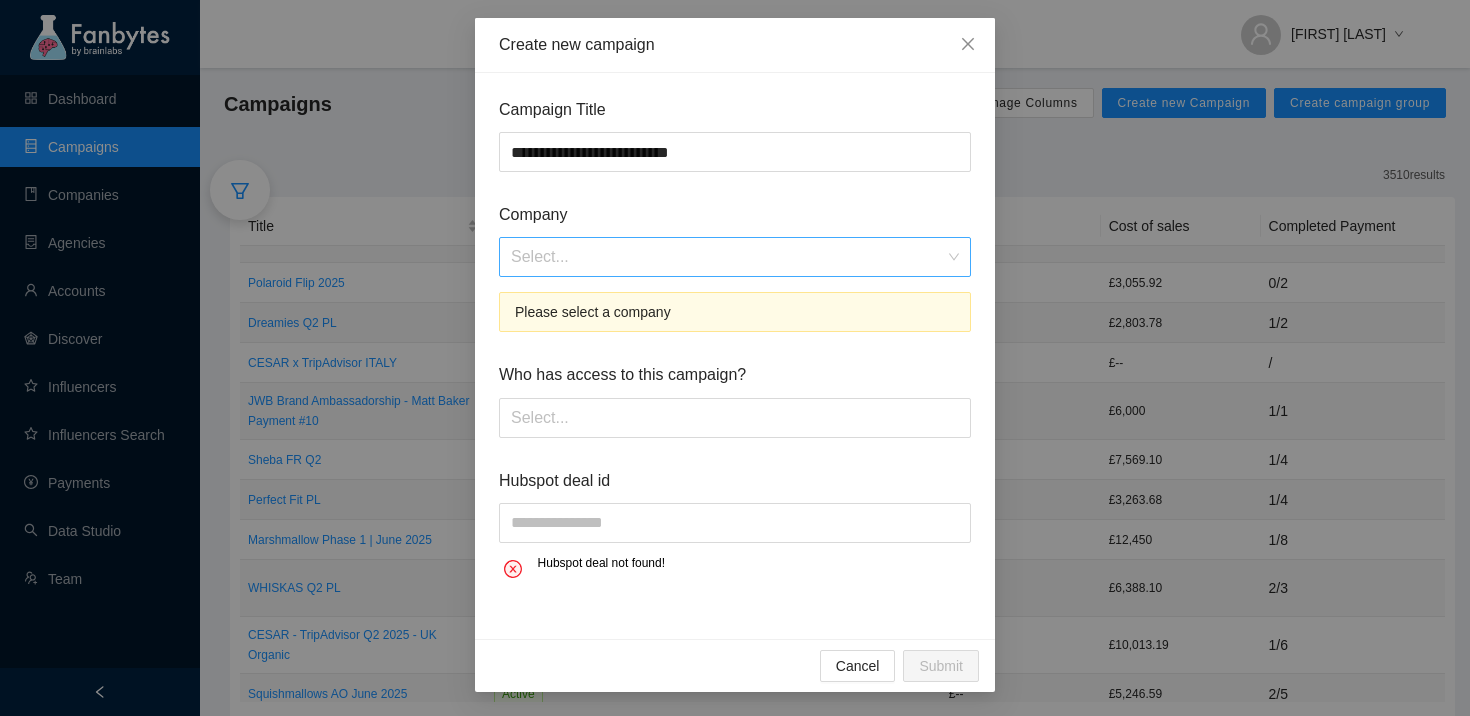 click at bounding box center (728, 257) 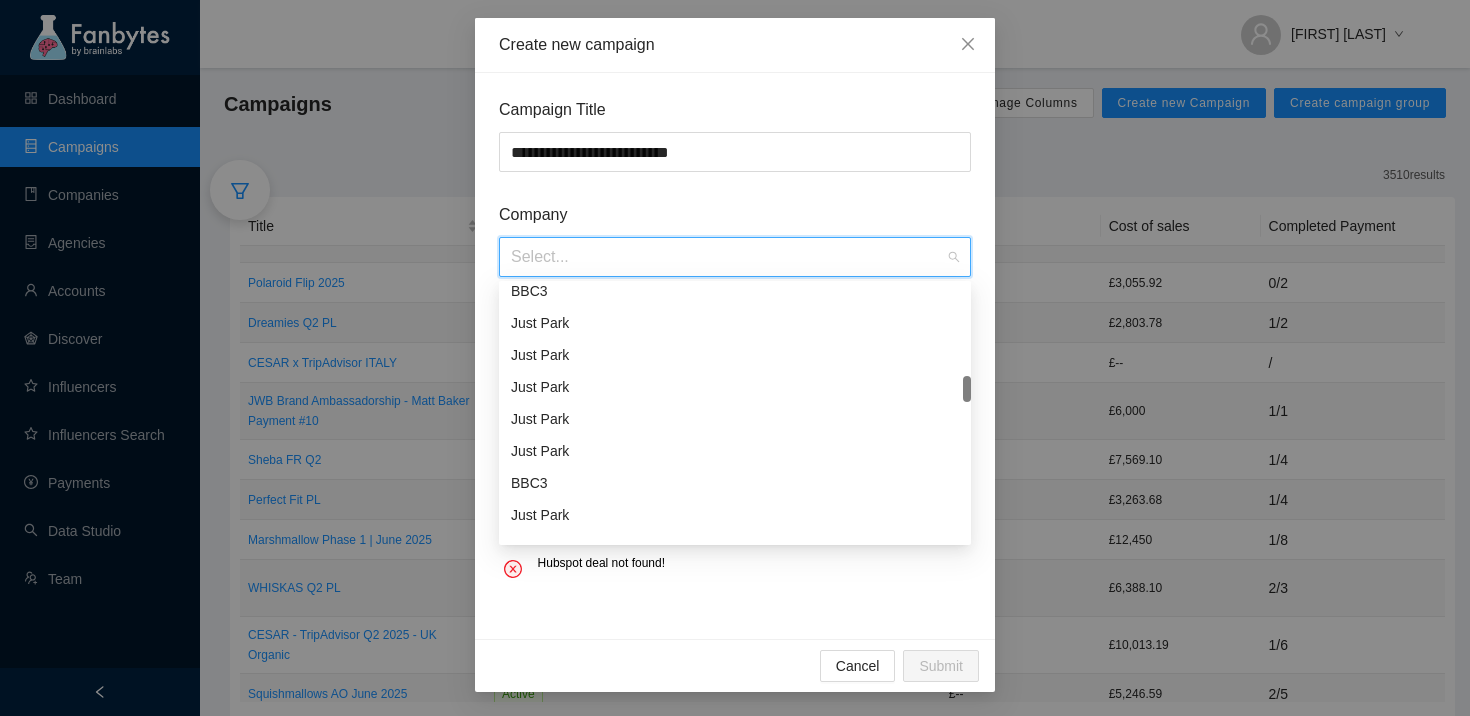 scroll, scrollTop: 0, scrollLeft: 0, axis: both 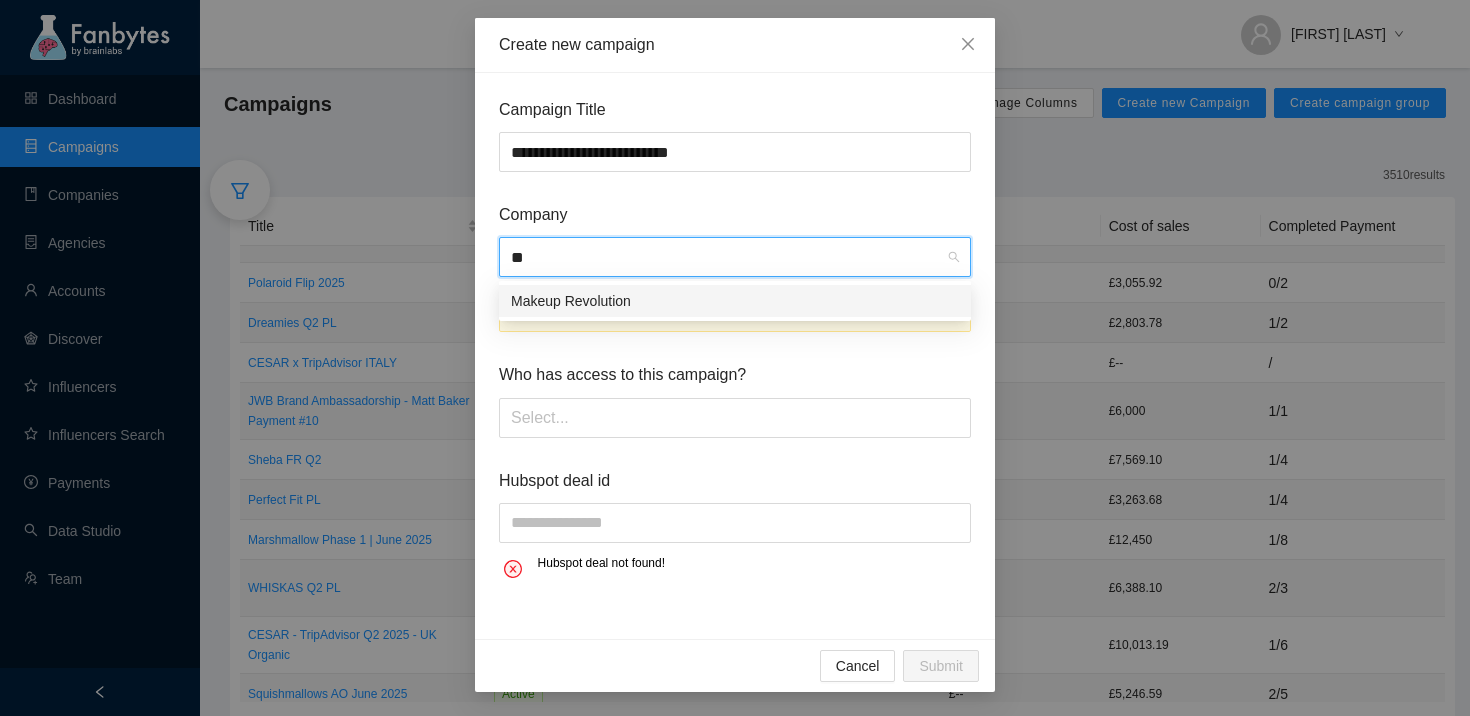 type on "*" 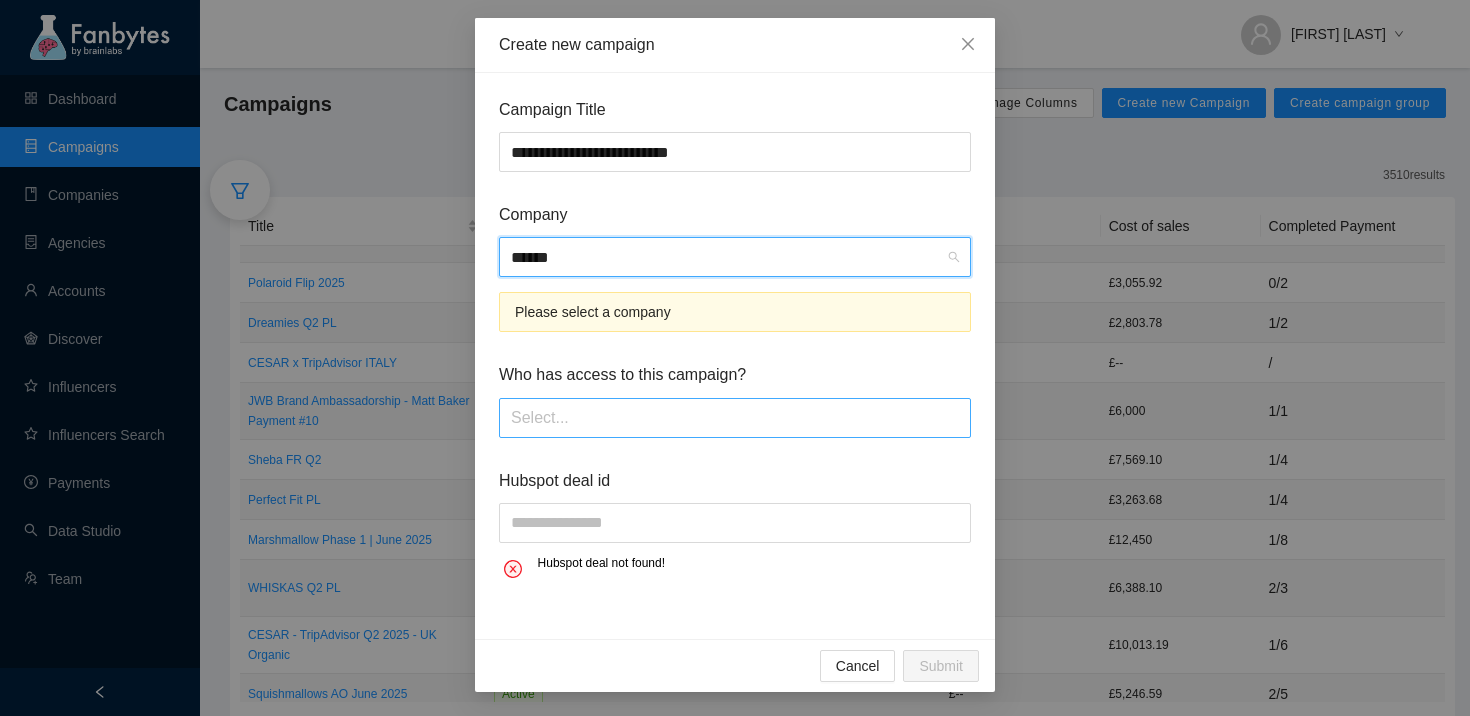 click at bounding box center [735, 418] 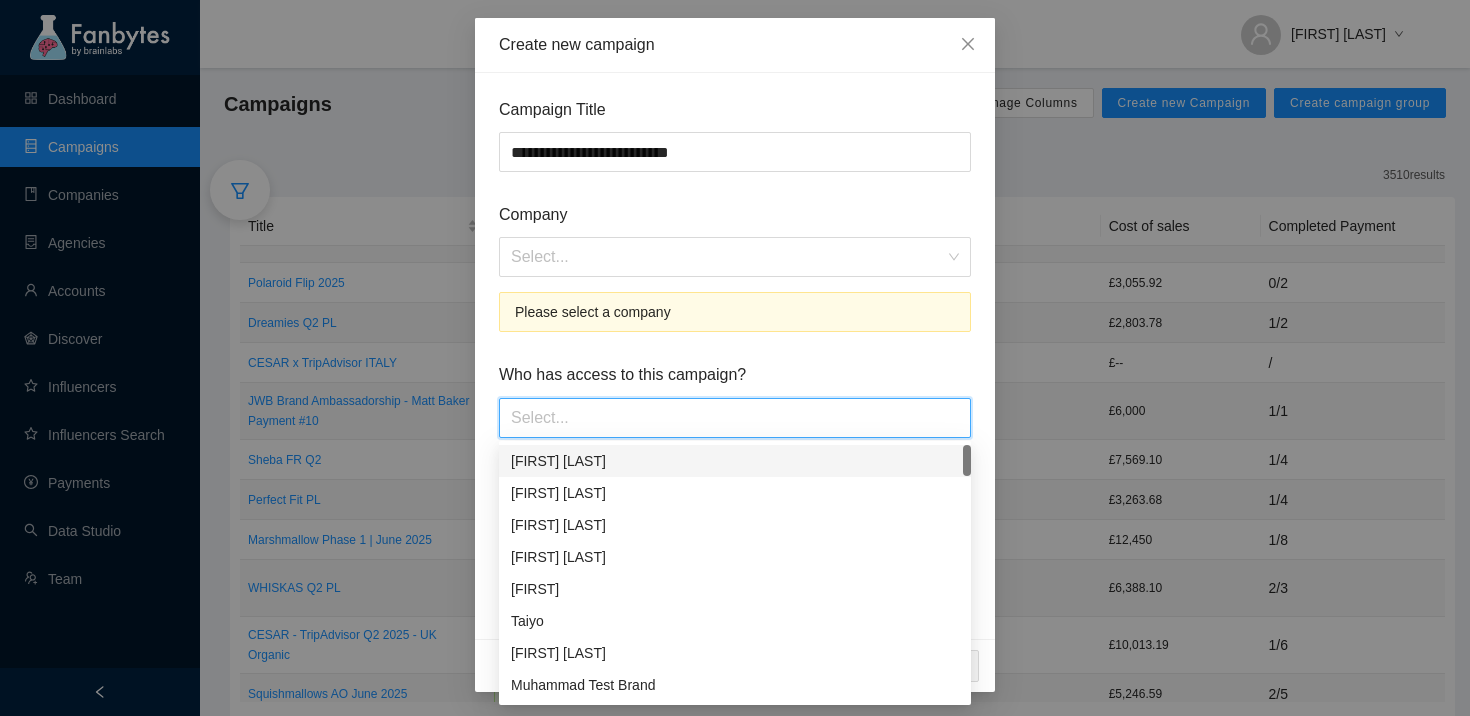 click on "**********" at bounding box center (735, 341) 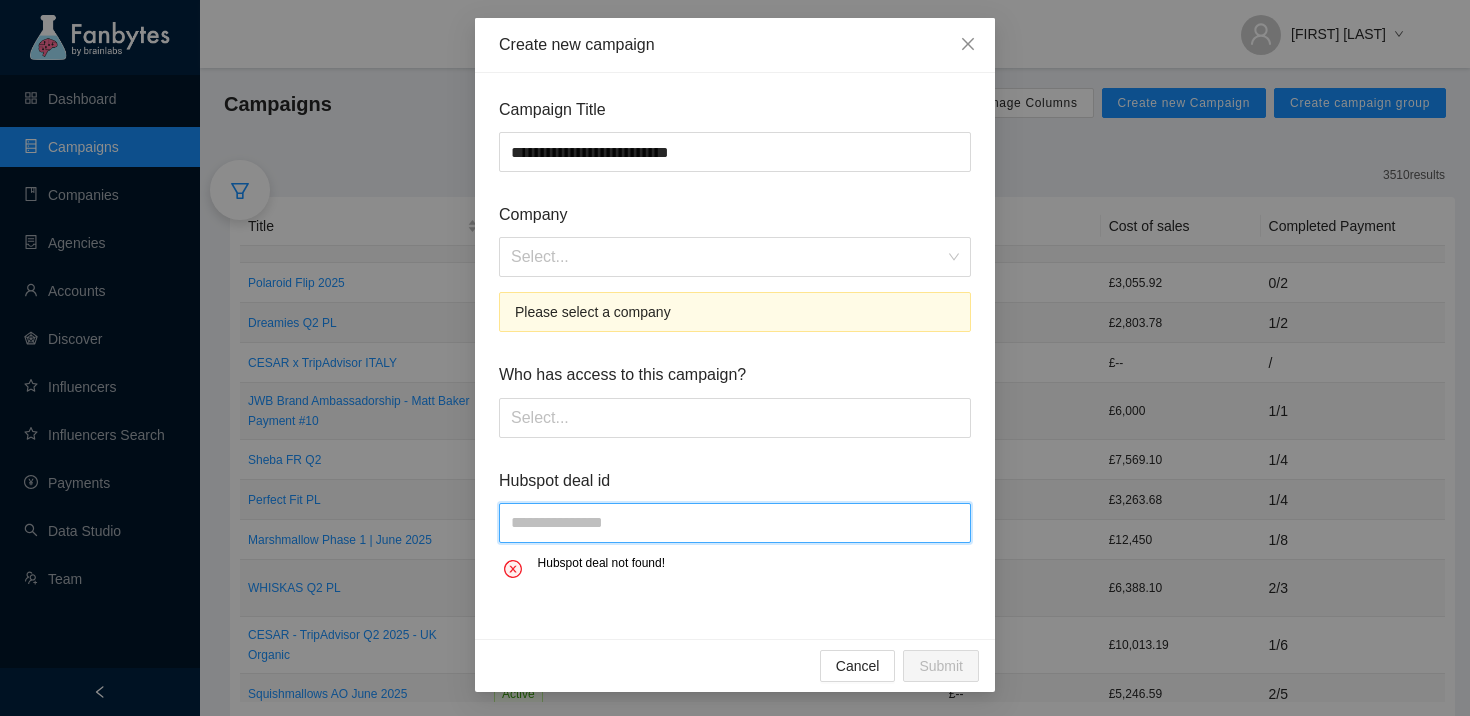 click at bounding box center [735, 523] 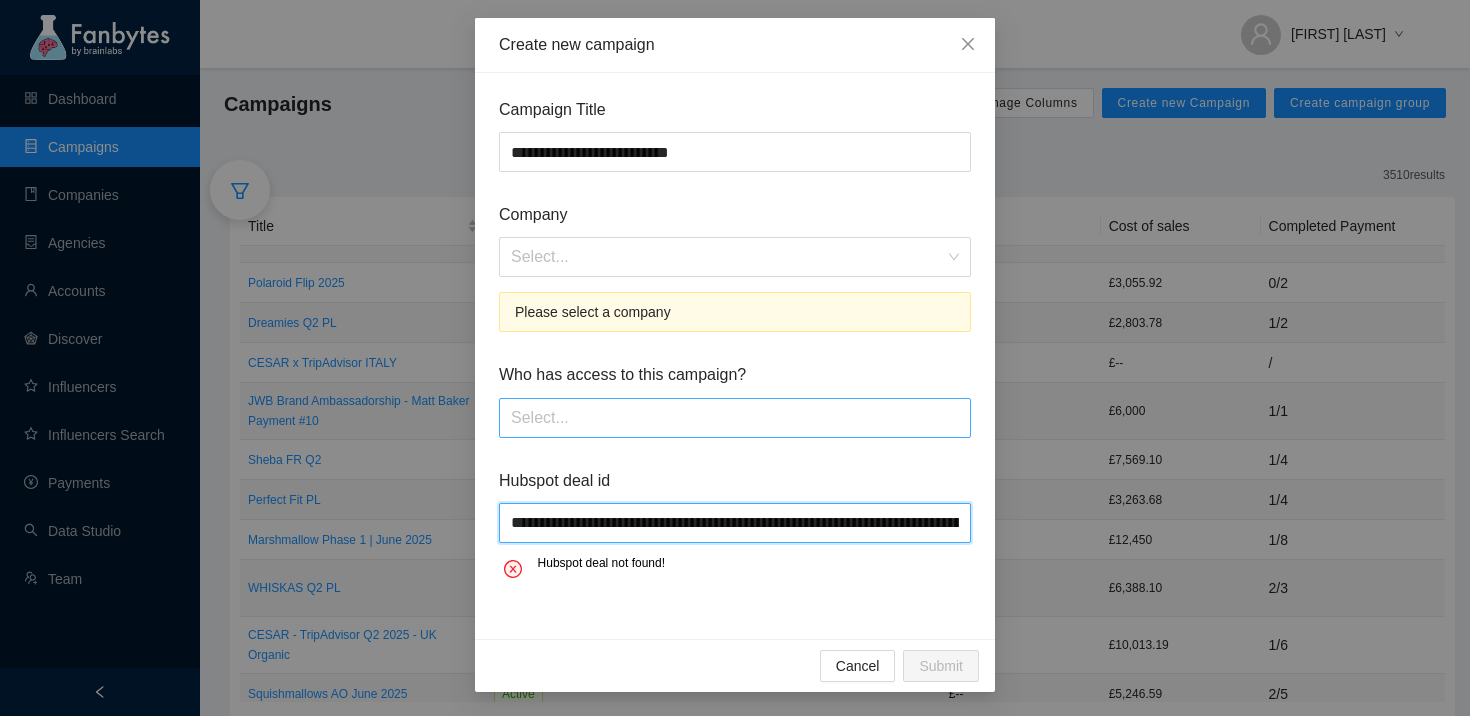 scroll, scrollTop: 0, scrollLeft: 2558, axis: horizontal 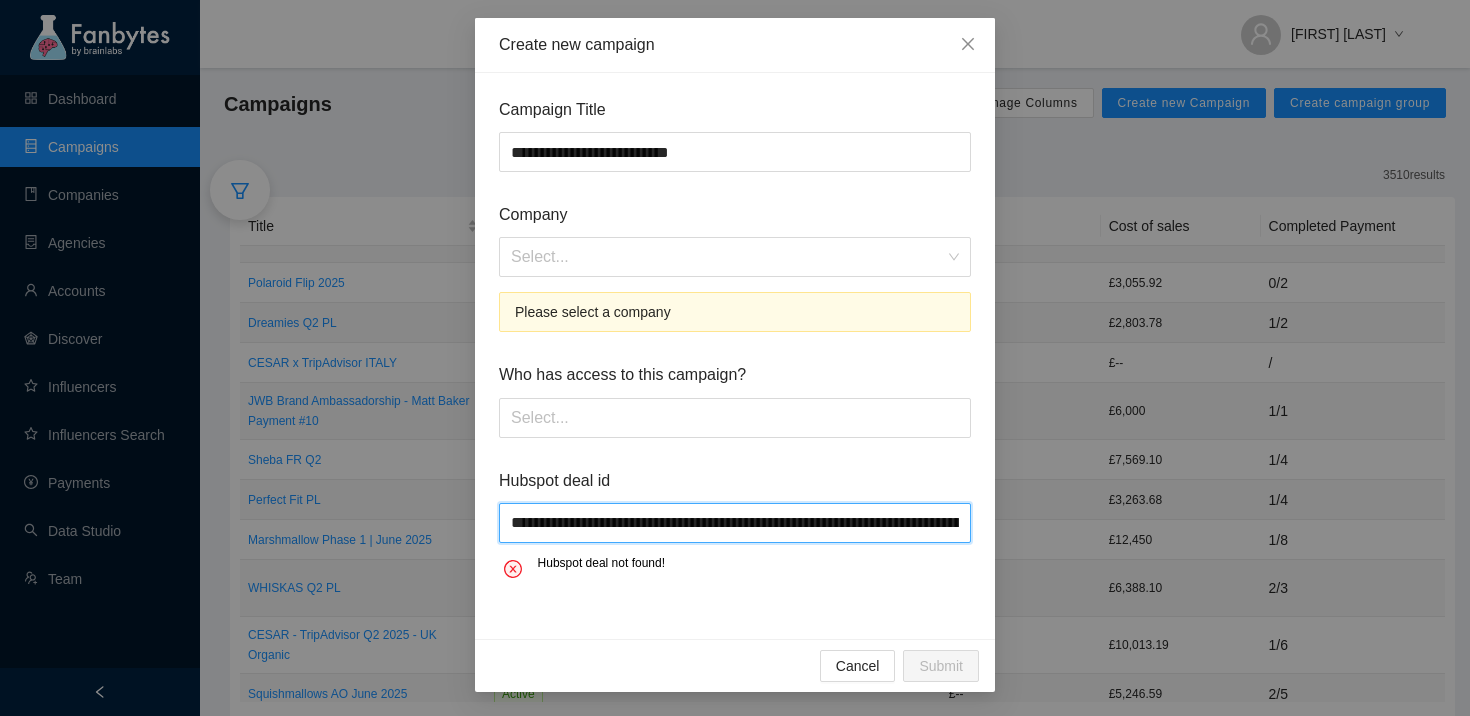 drag, startPoint x: 965, startPoint y: 524, endPoint x: 422, endPoint y: 516, distance: 543.0589 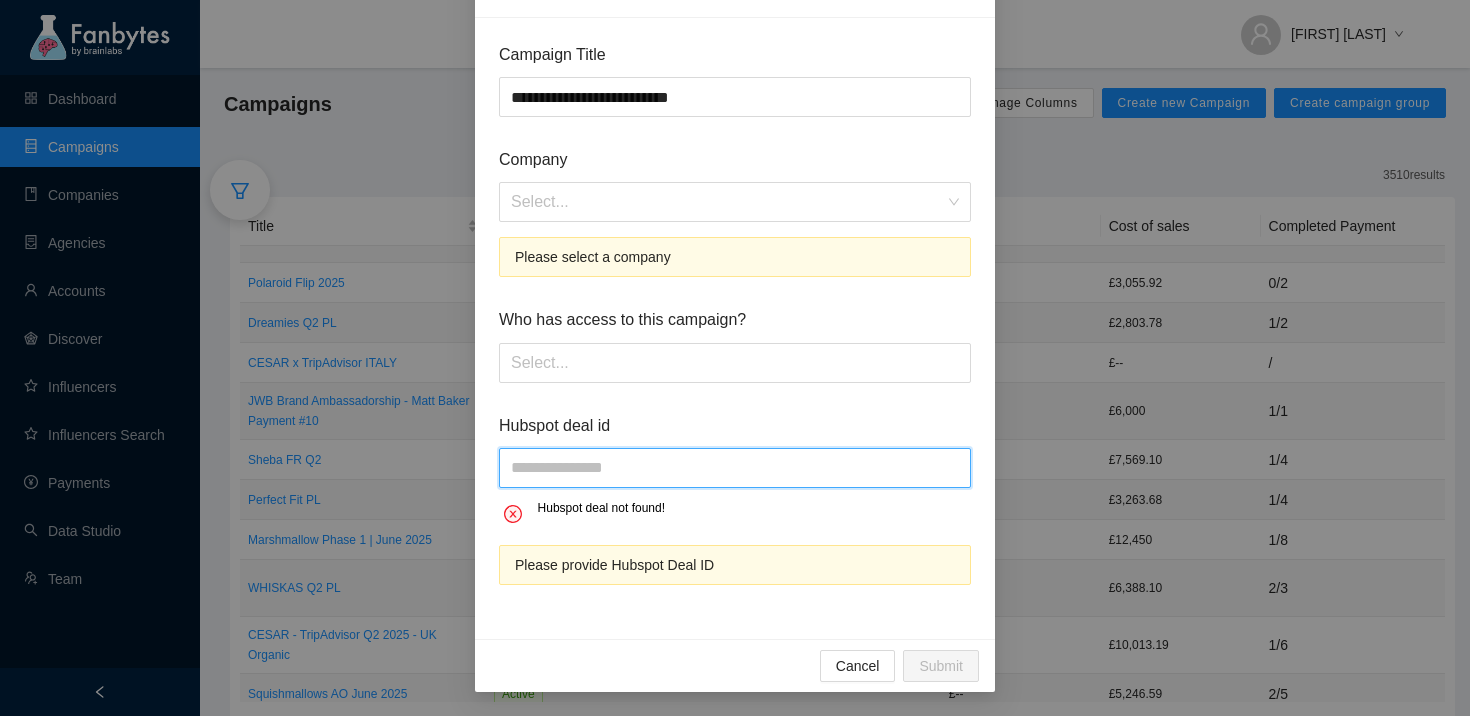 paste on "**********" 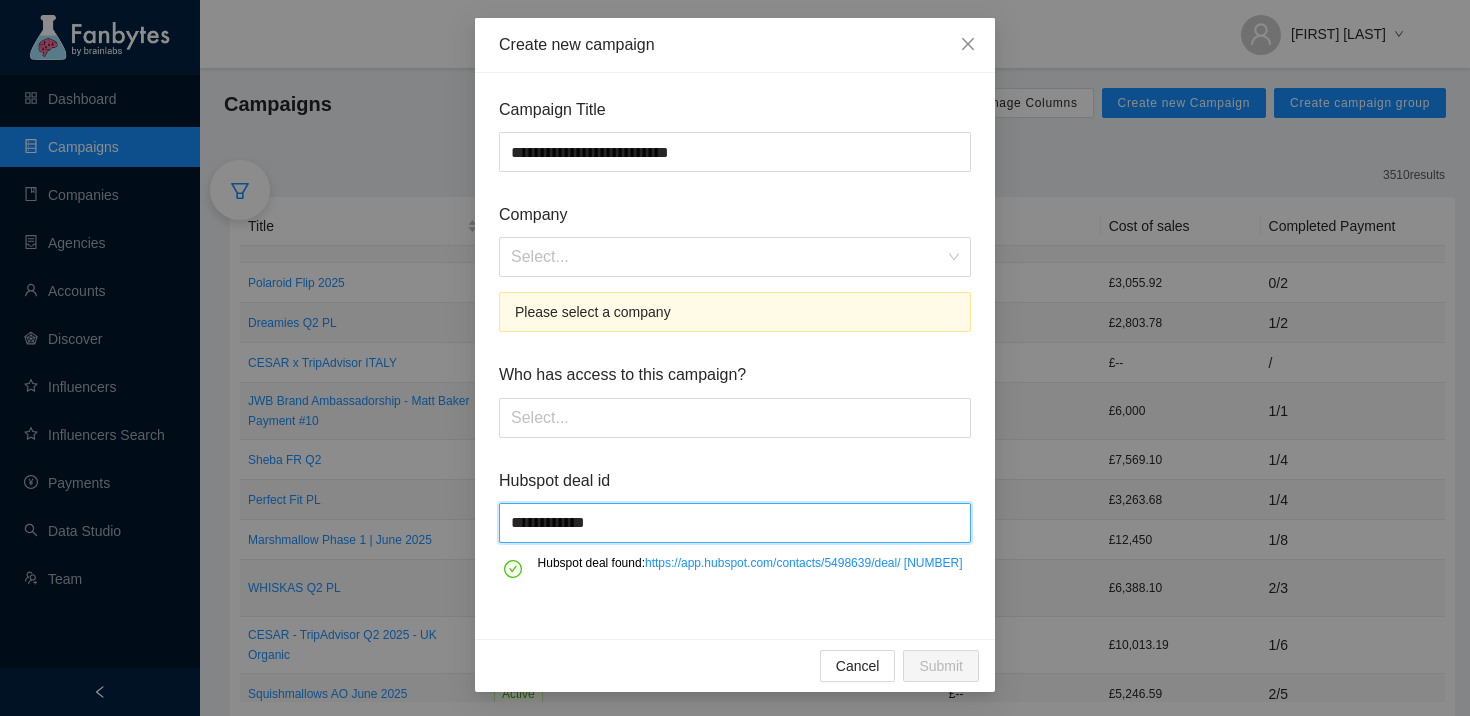 scroll, scrollTop: 124, scrollLeft: 0, axis: vertical 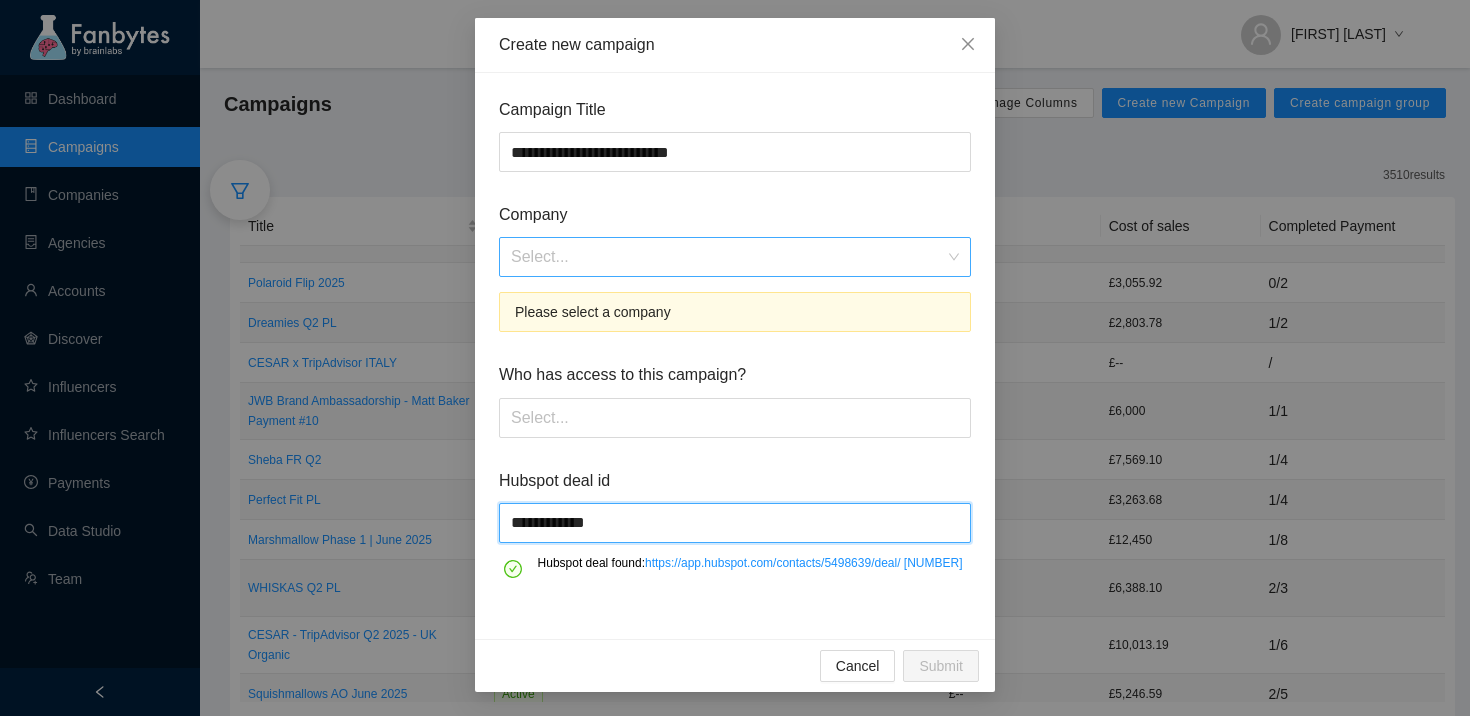 type on "**********" 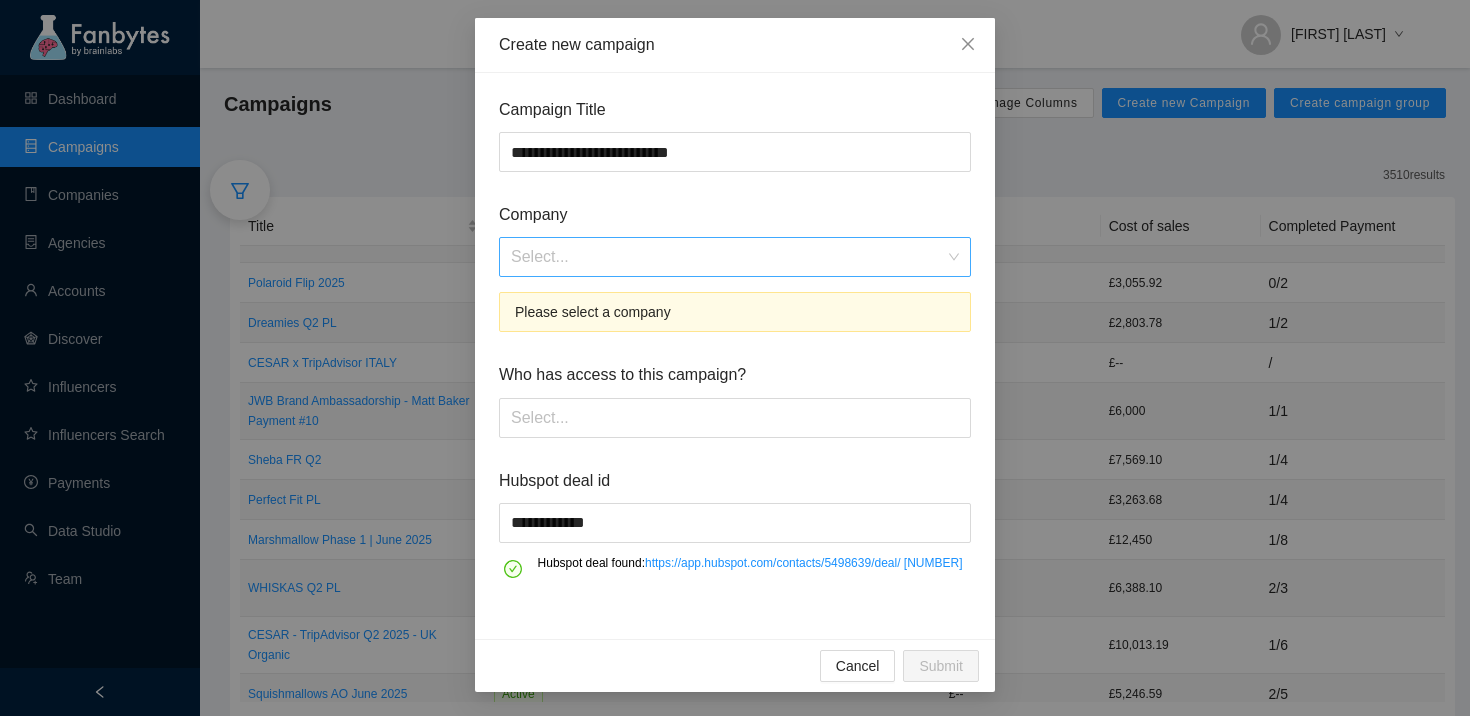 click at bounding box center [728, 257] 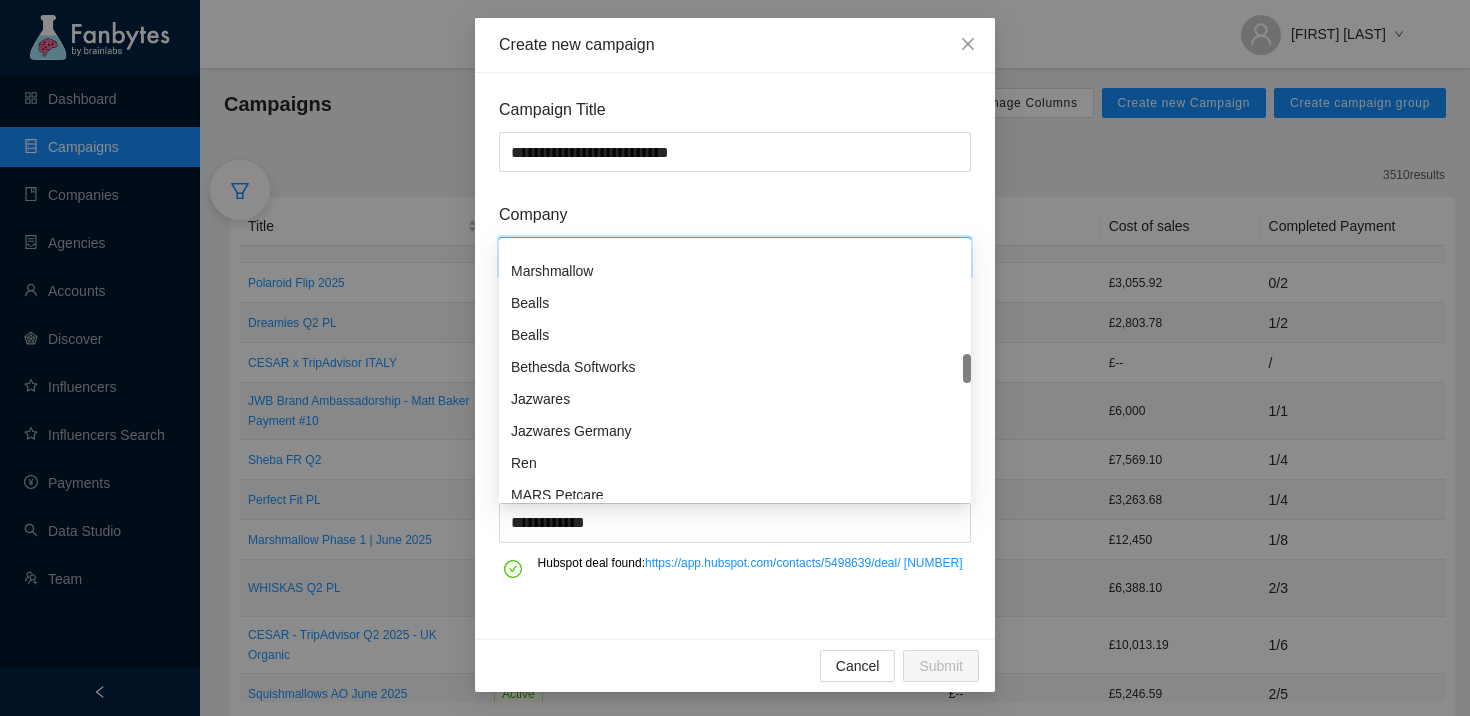 scroll, scrollTop: 309, scrollLeft: 0, axis: vertical 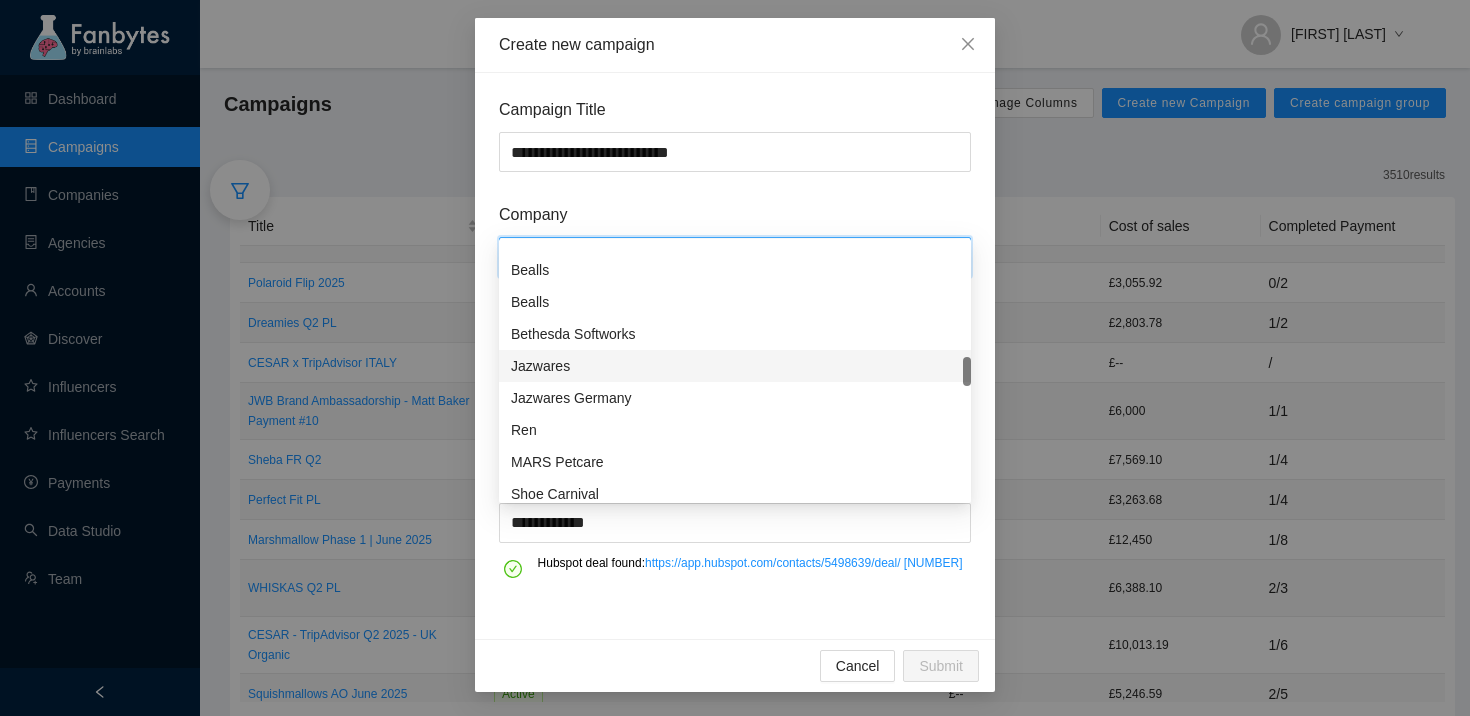 click on "Jazwares Germany" at bounding box center [735, 398] 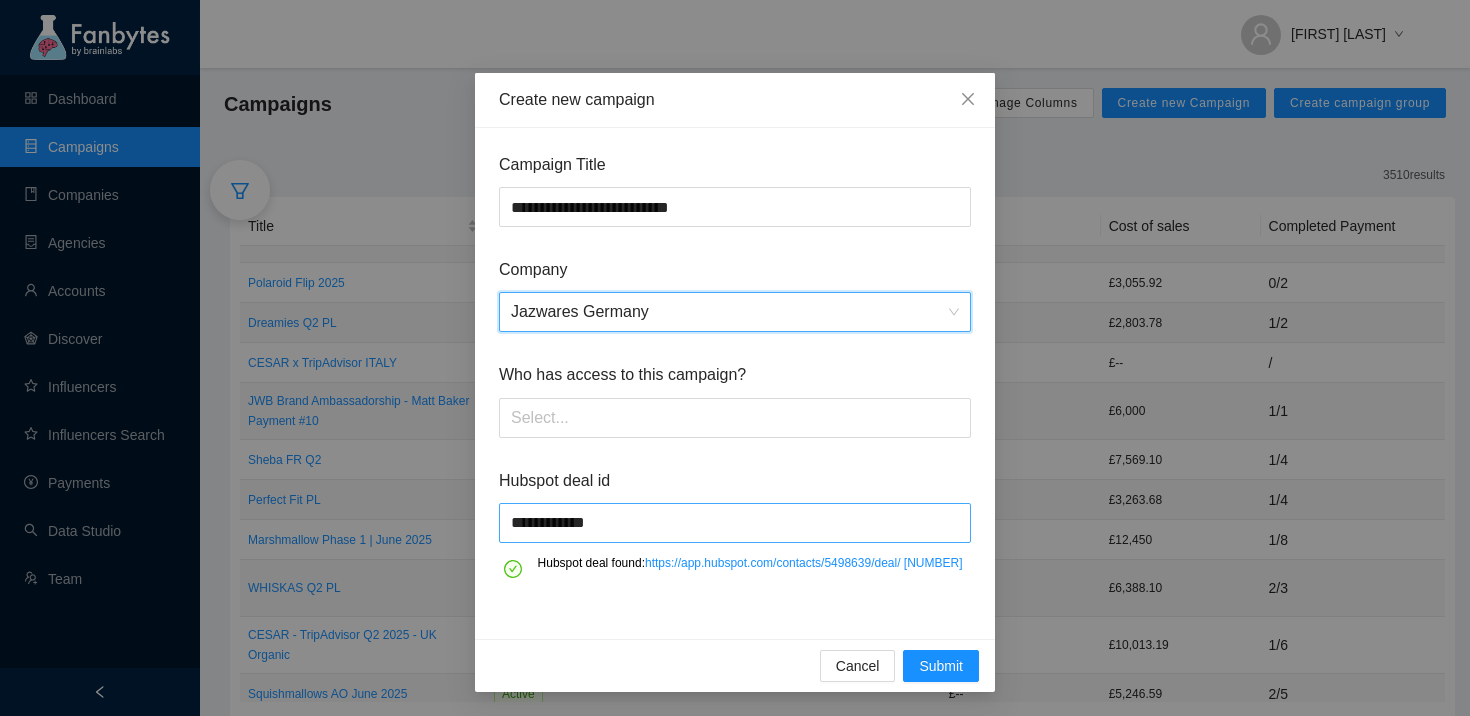 scroll, scrollTop: 69, scrollLeft: 0, axis: vertical 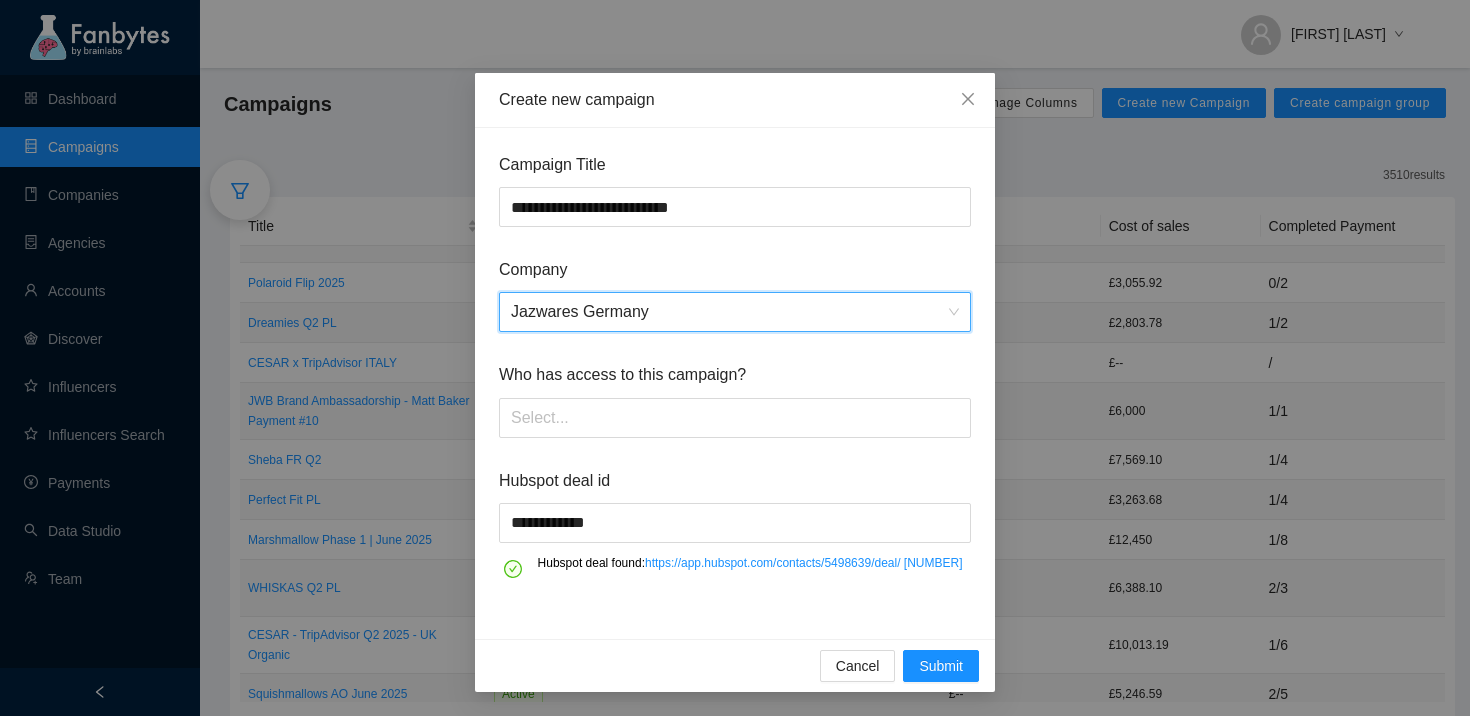 click on "Hubspot deal found:  https://app.hubspot.com/contacts/5498639/deal/ [NUMBER]" at bounding box center (750, 563) 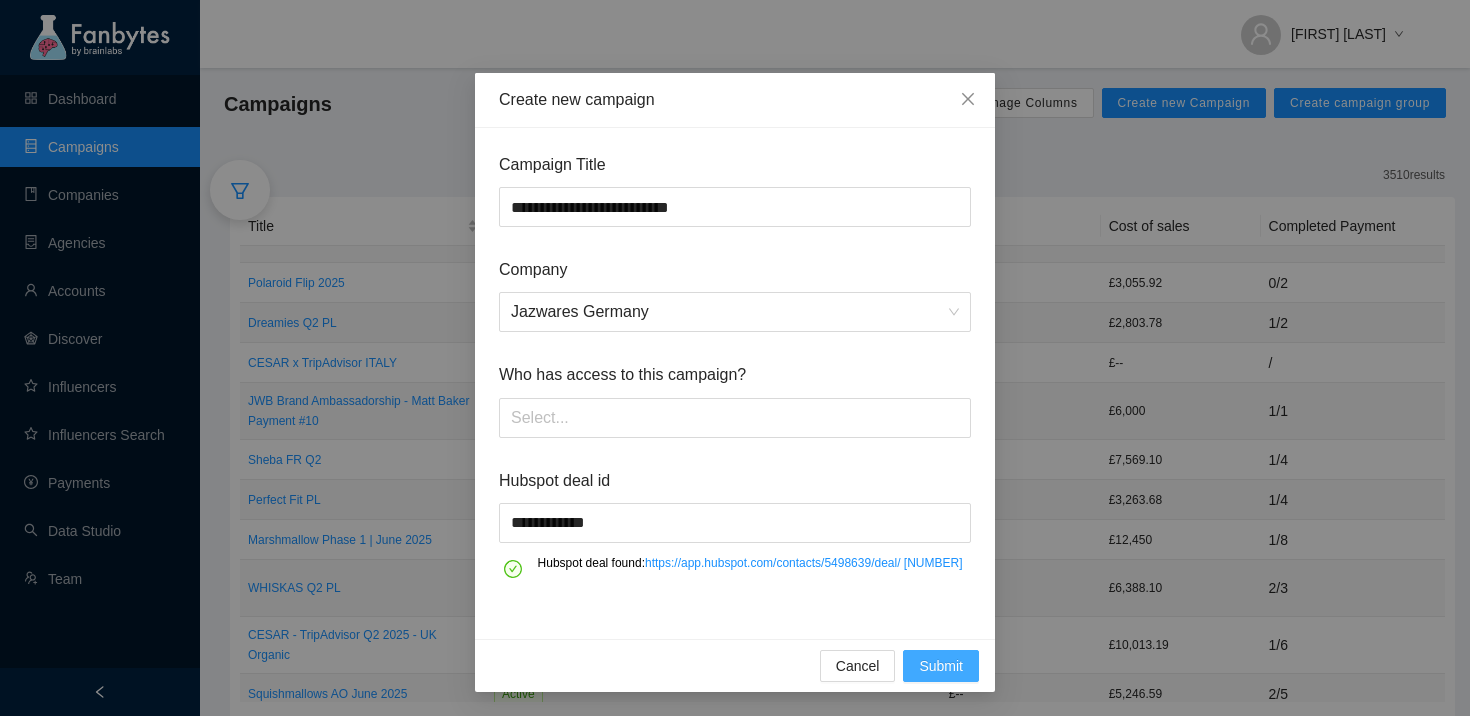 click on "Submit" at bounding box center [941, 666] 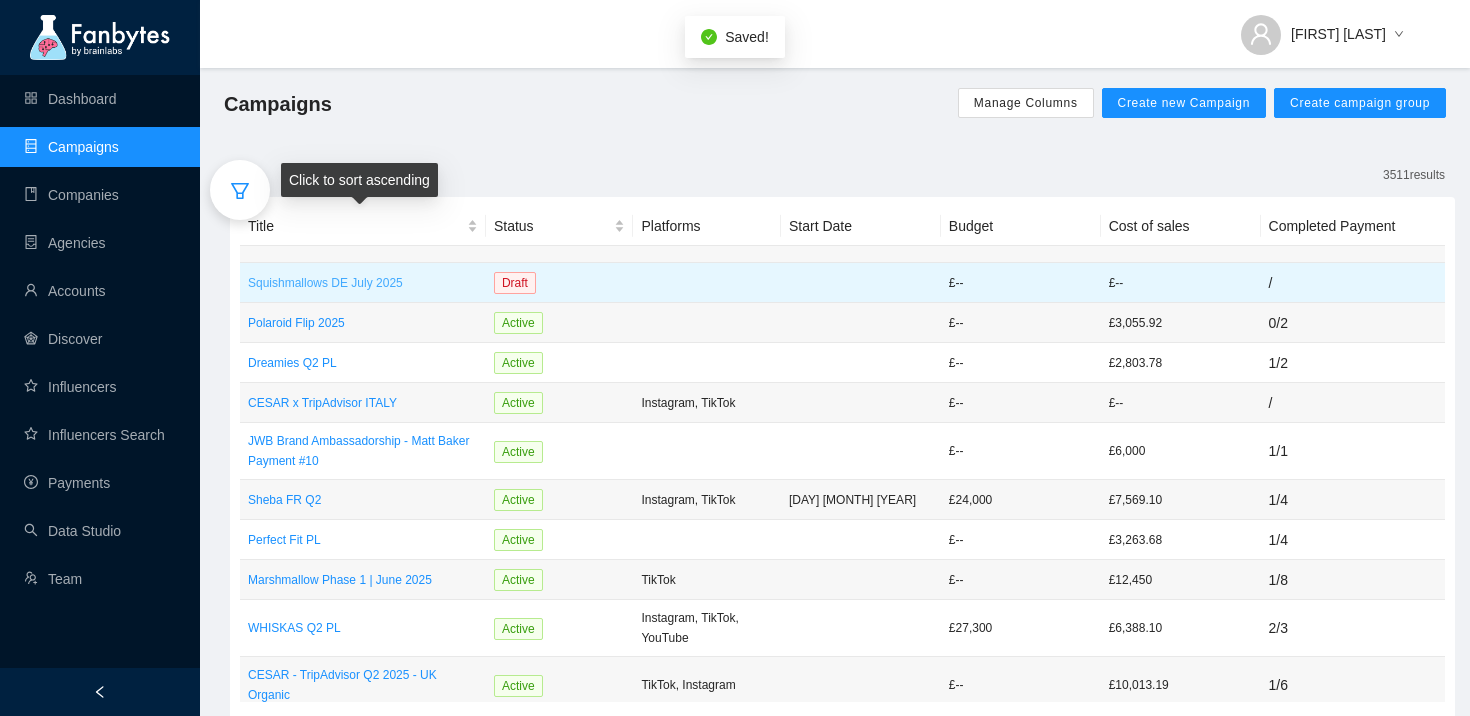 click on "Squishmallows DE July 2025" at bounding box center [363, 283] 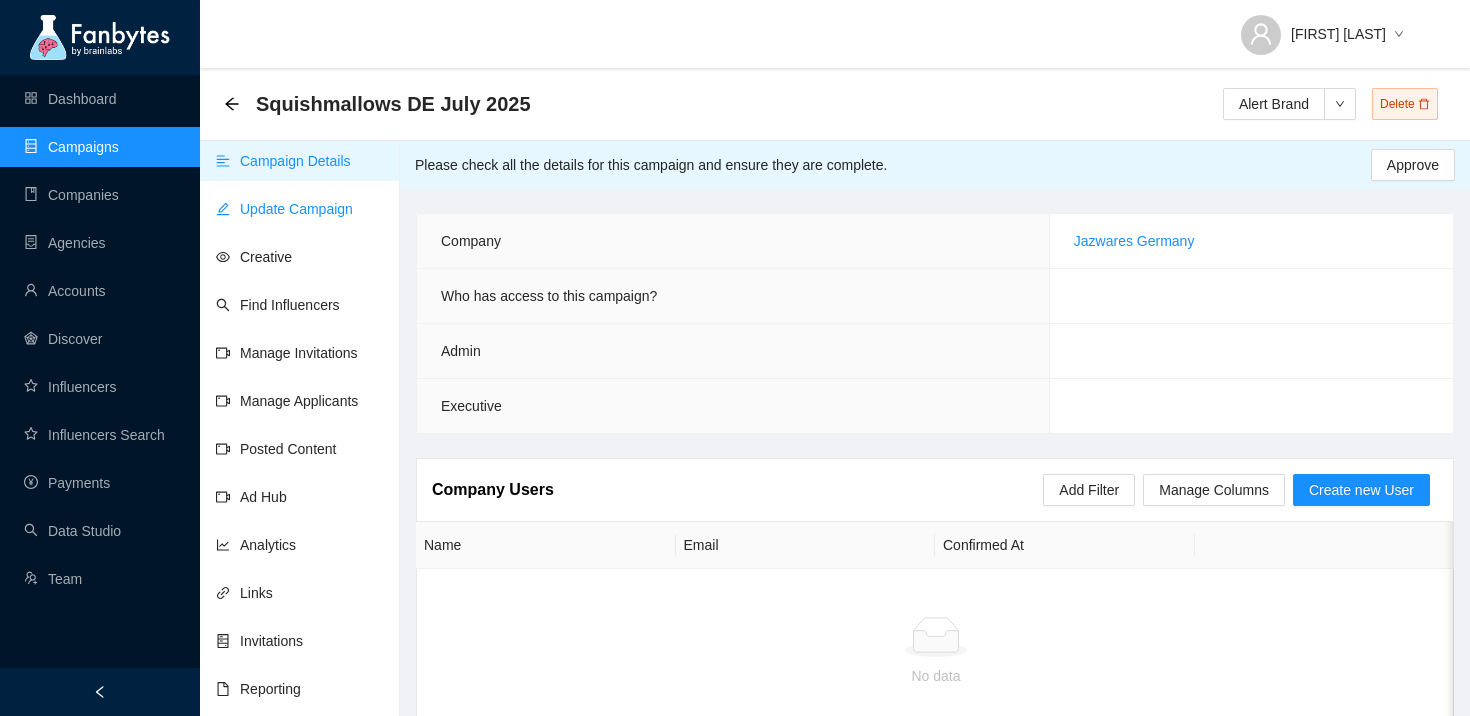 click on "Update Campaign" at bounding box center [284, 209] 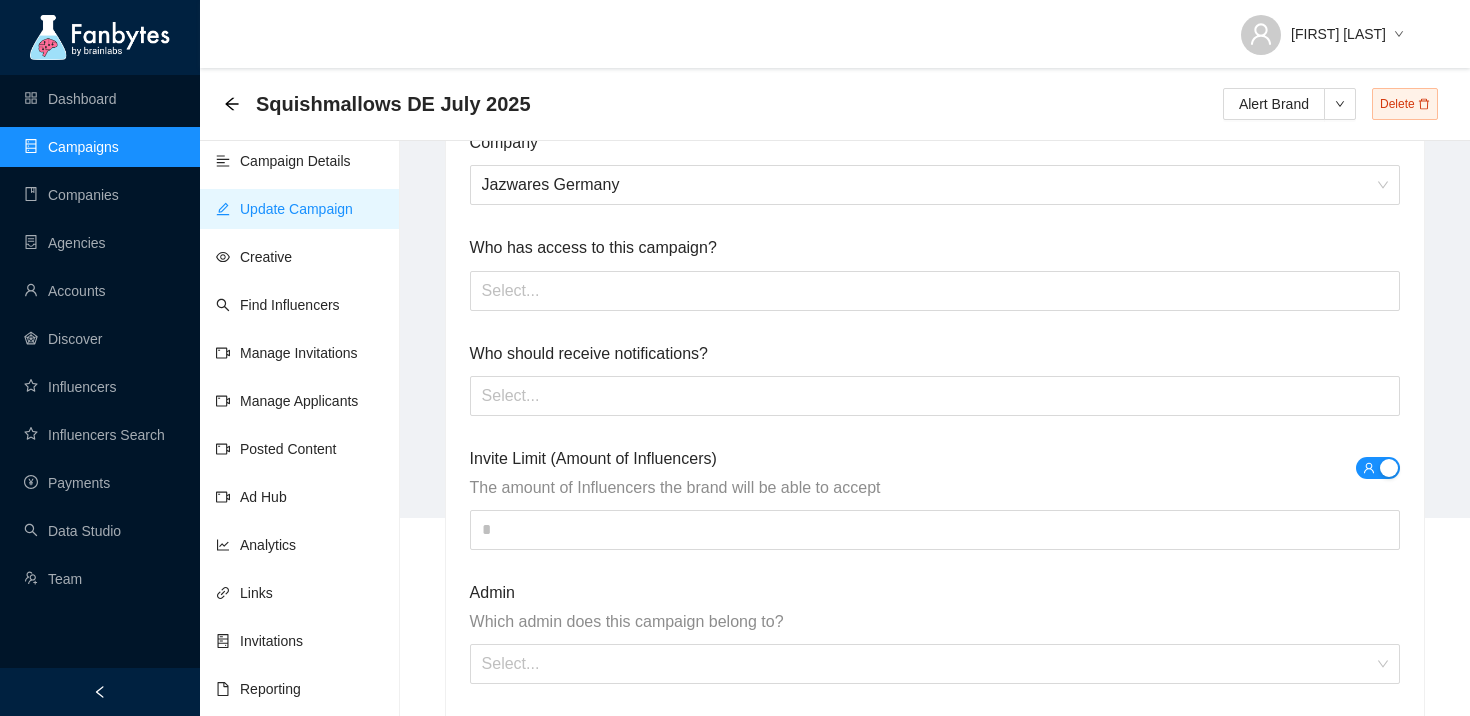 scroll, scrollTop: 252, scrollLeft: 0, axis: vertical 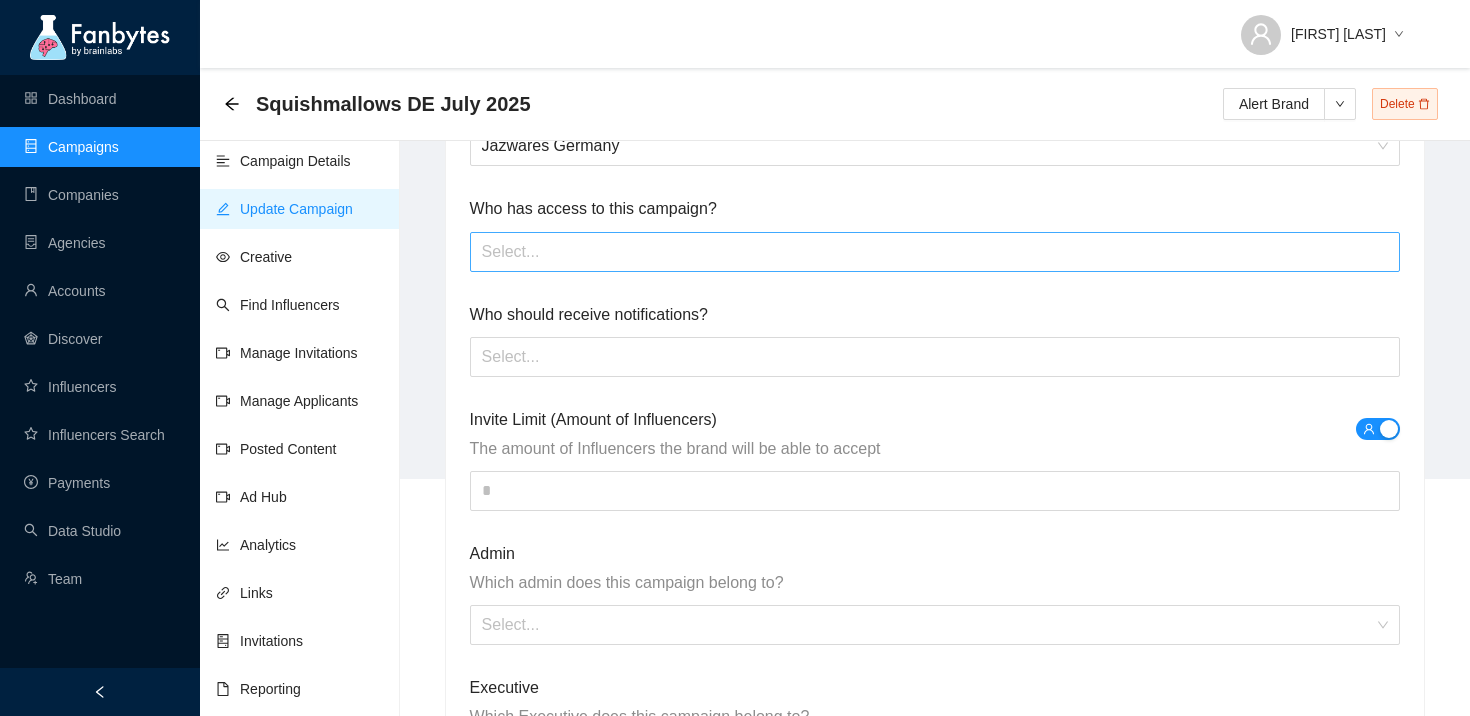 click at bounding box center [935, 252] 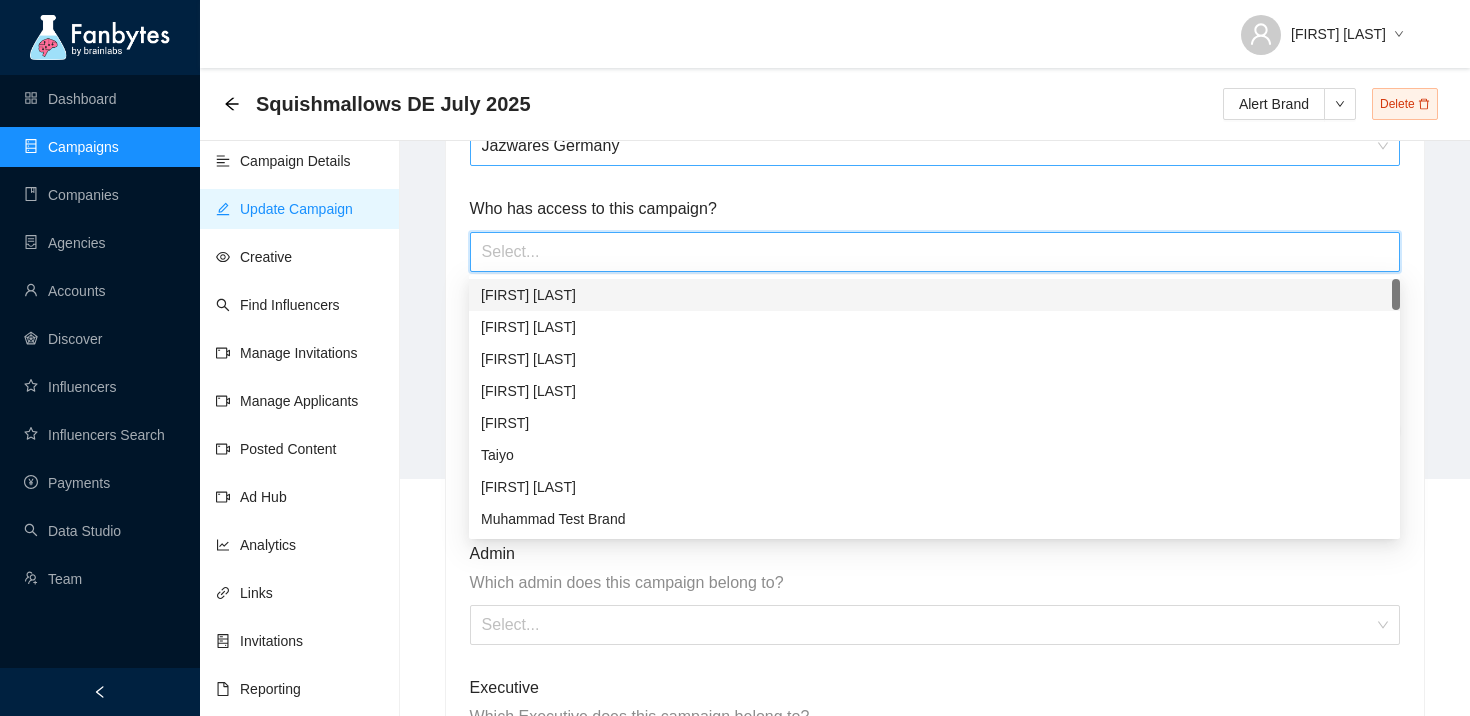 click on "Jazwares Germany" at bounding box center (935, 146) 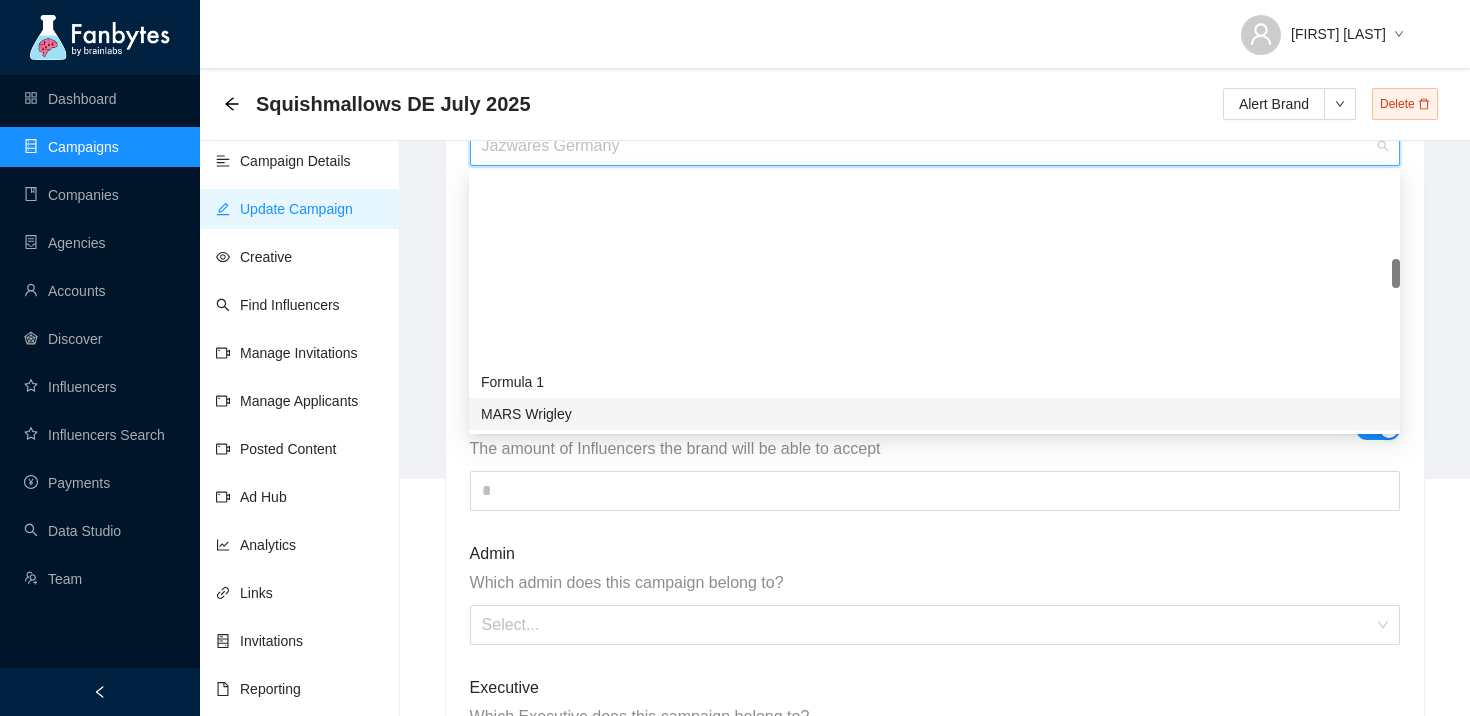 scroll, scrollTop: 224, scrollLeft: 0, axis: vertical 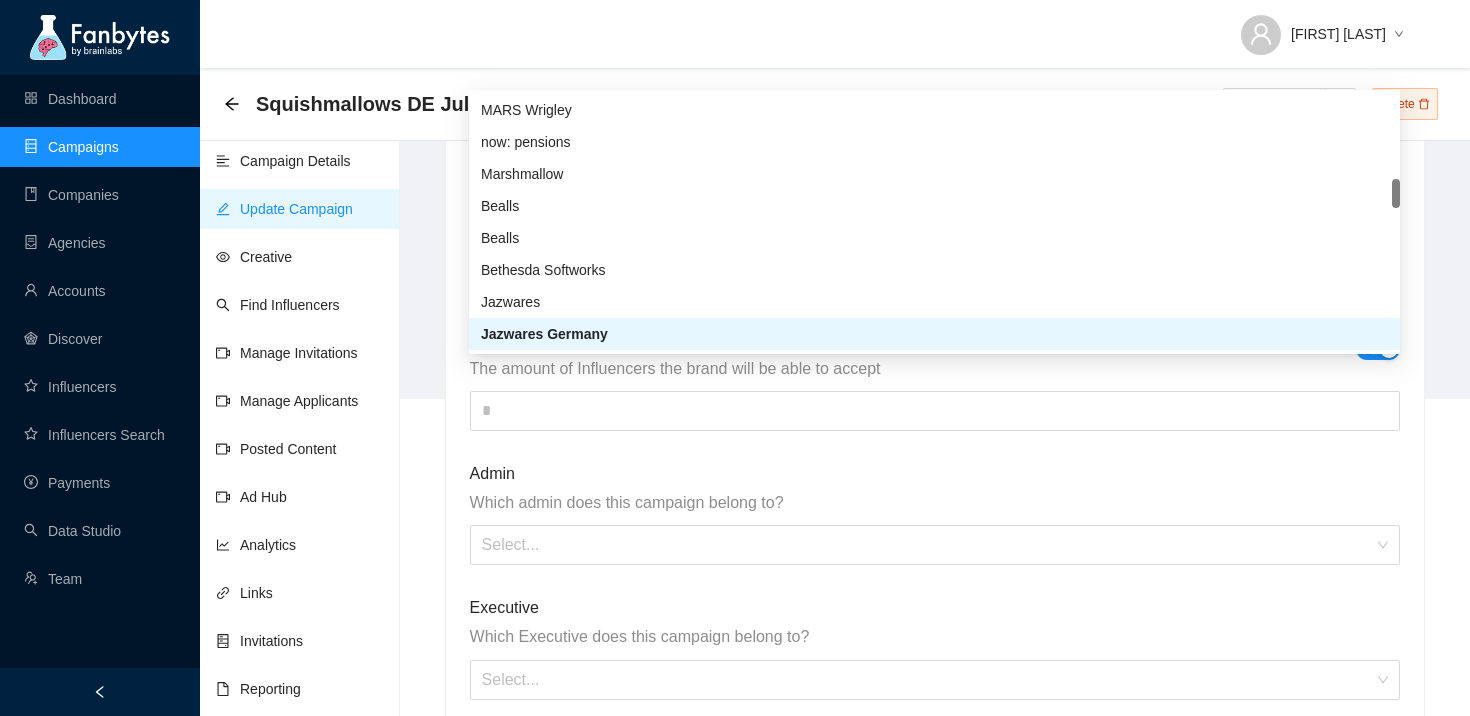 click at bounding box center [928, 545] 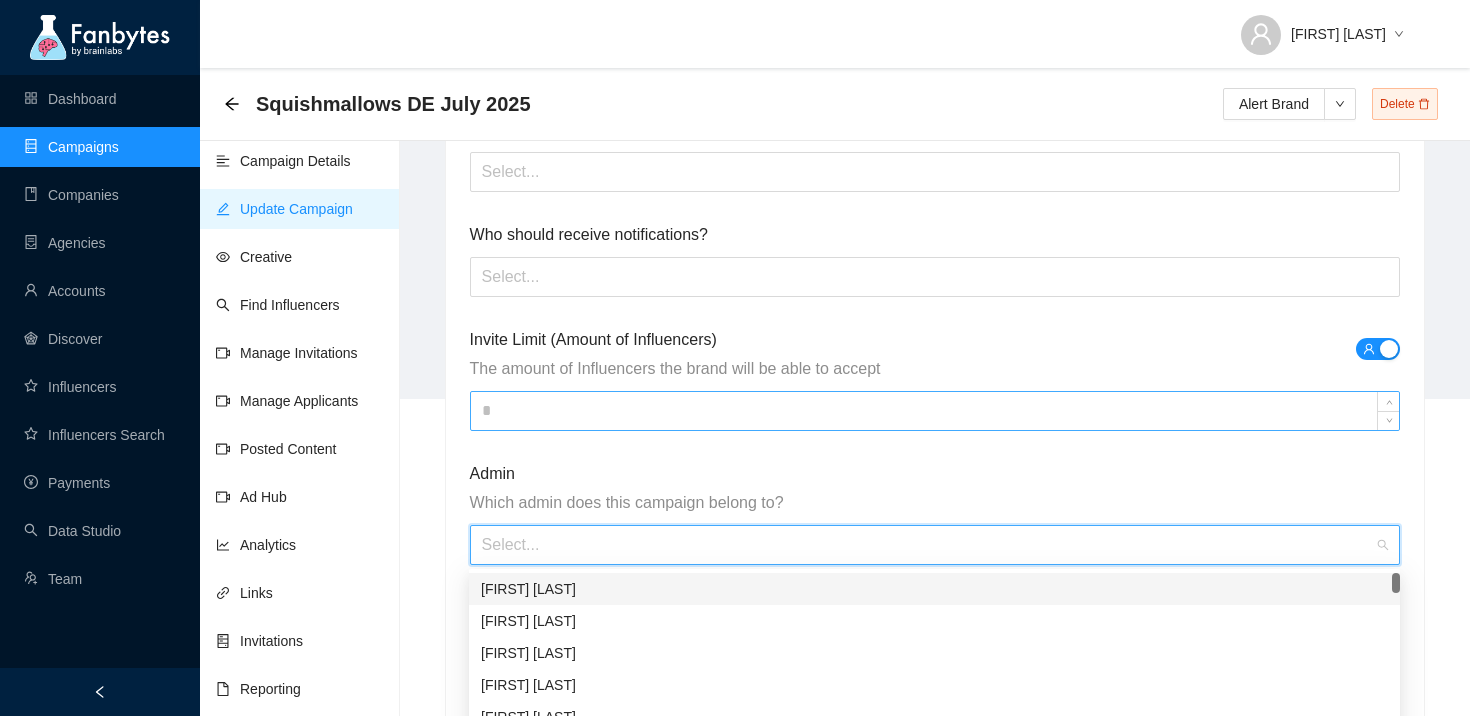 click at bounding box center (935, 411) 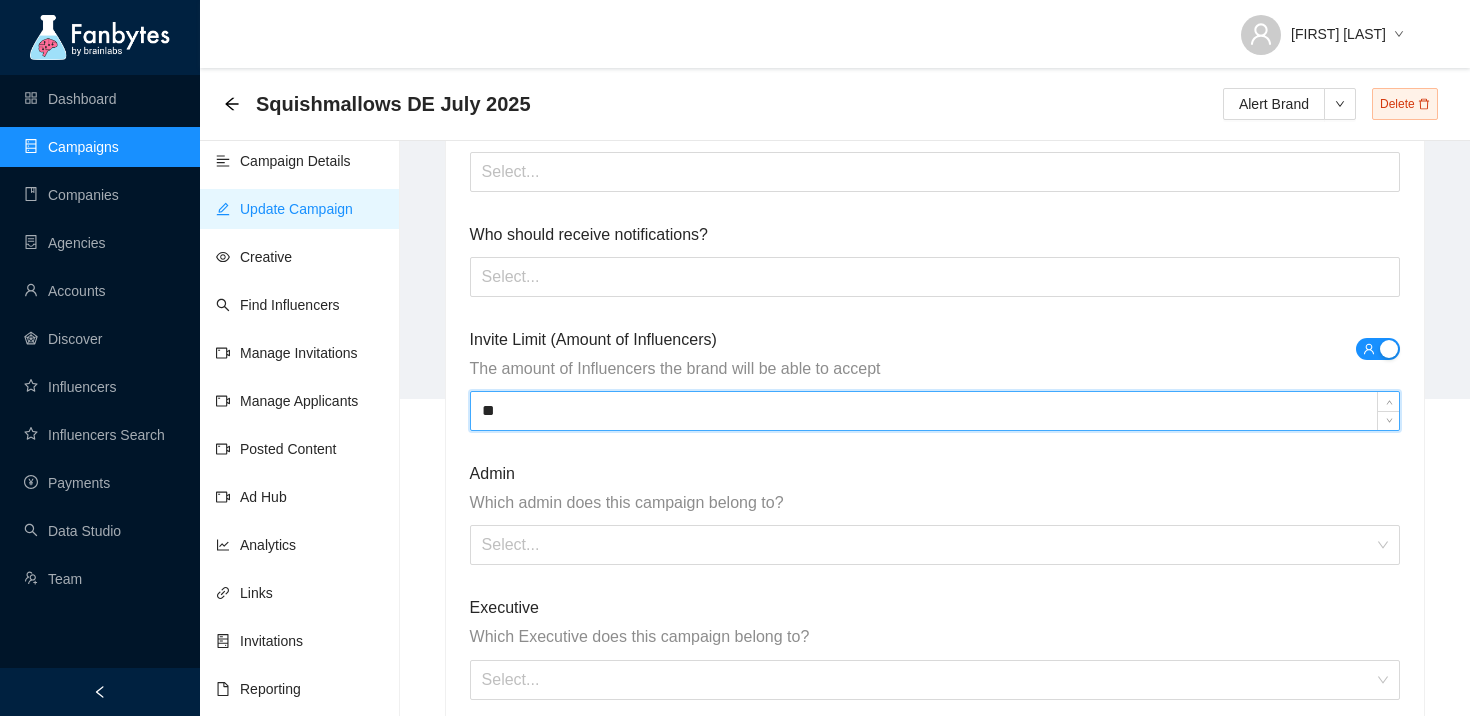 type on "*" 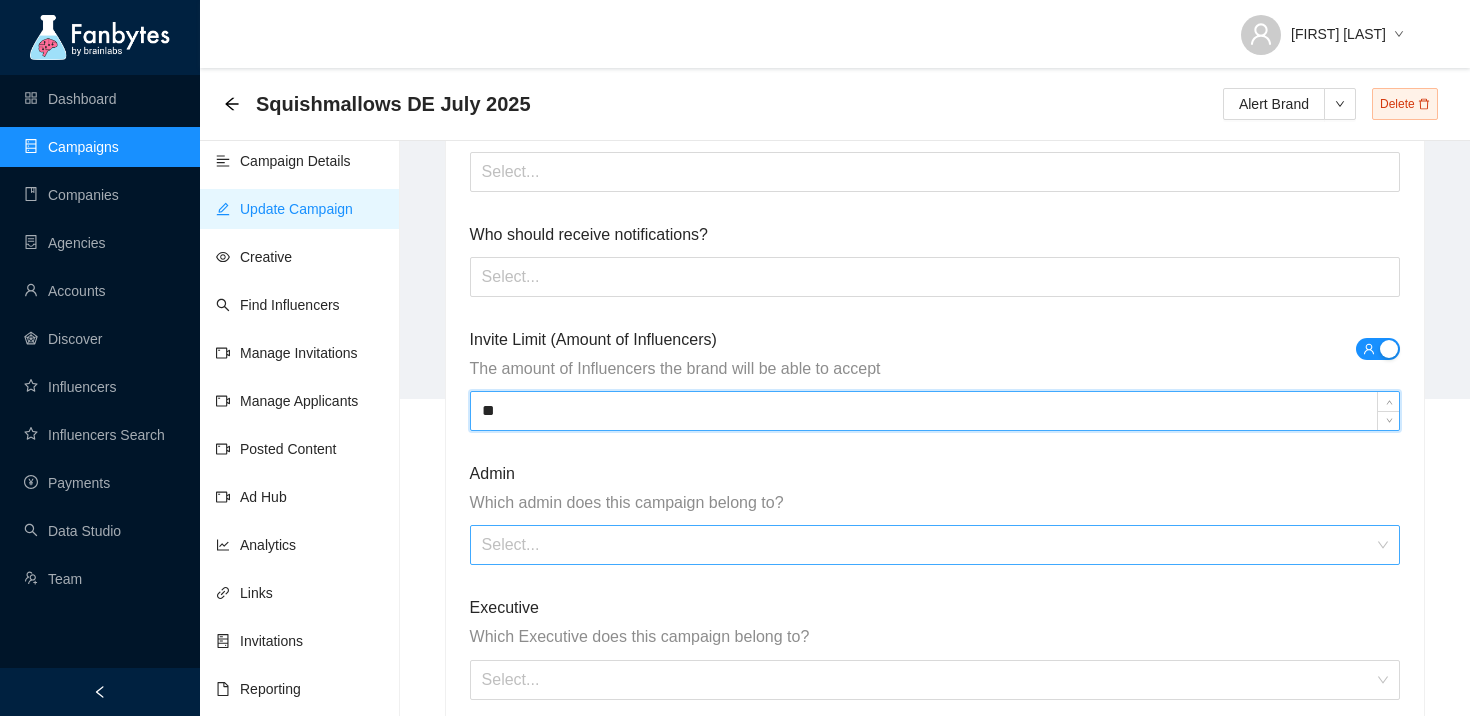 type on "**" 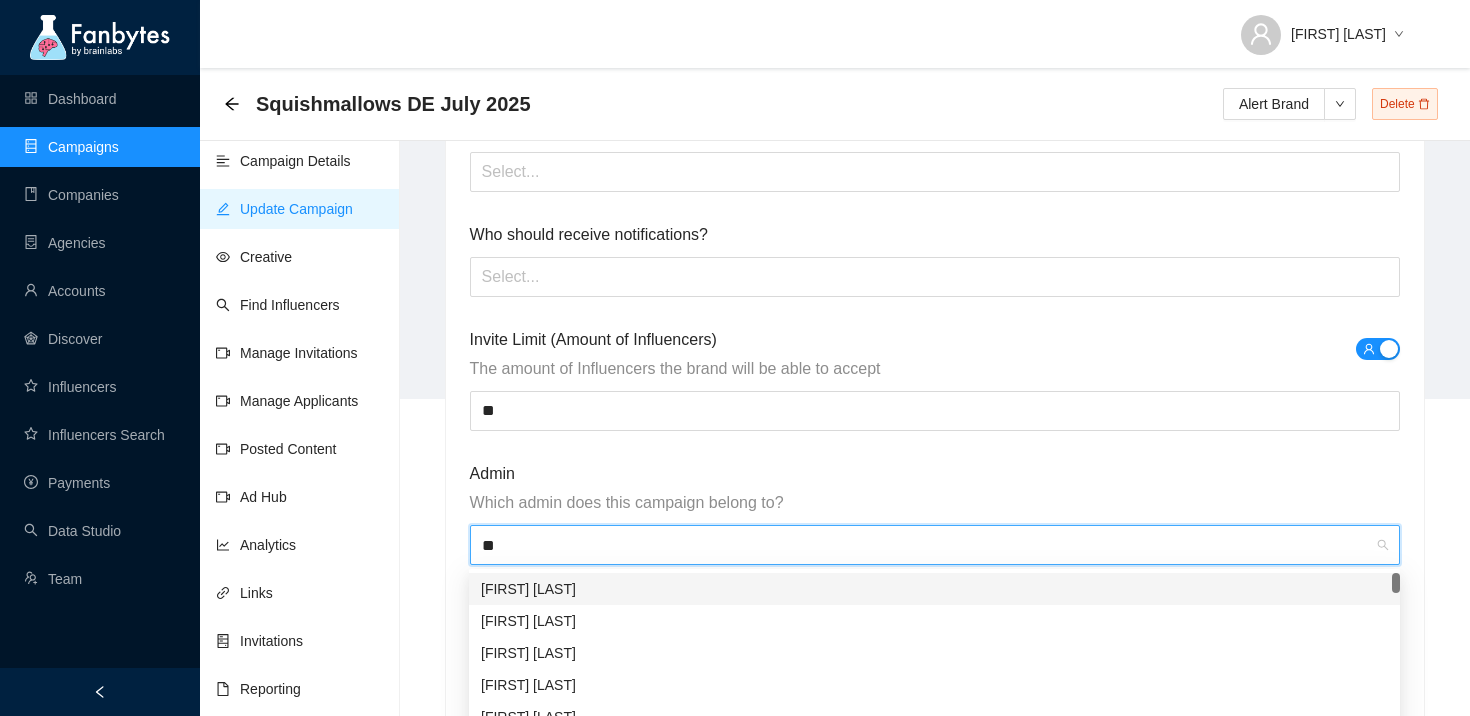 type on "***" 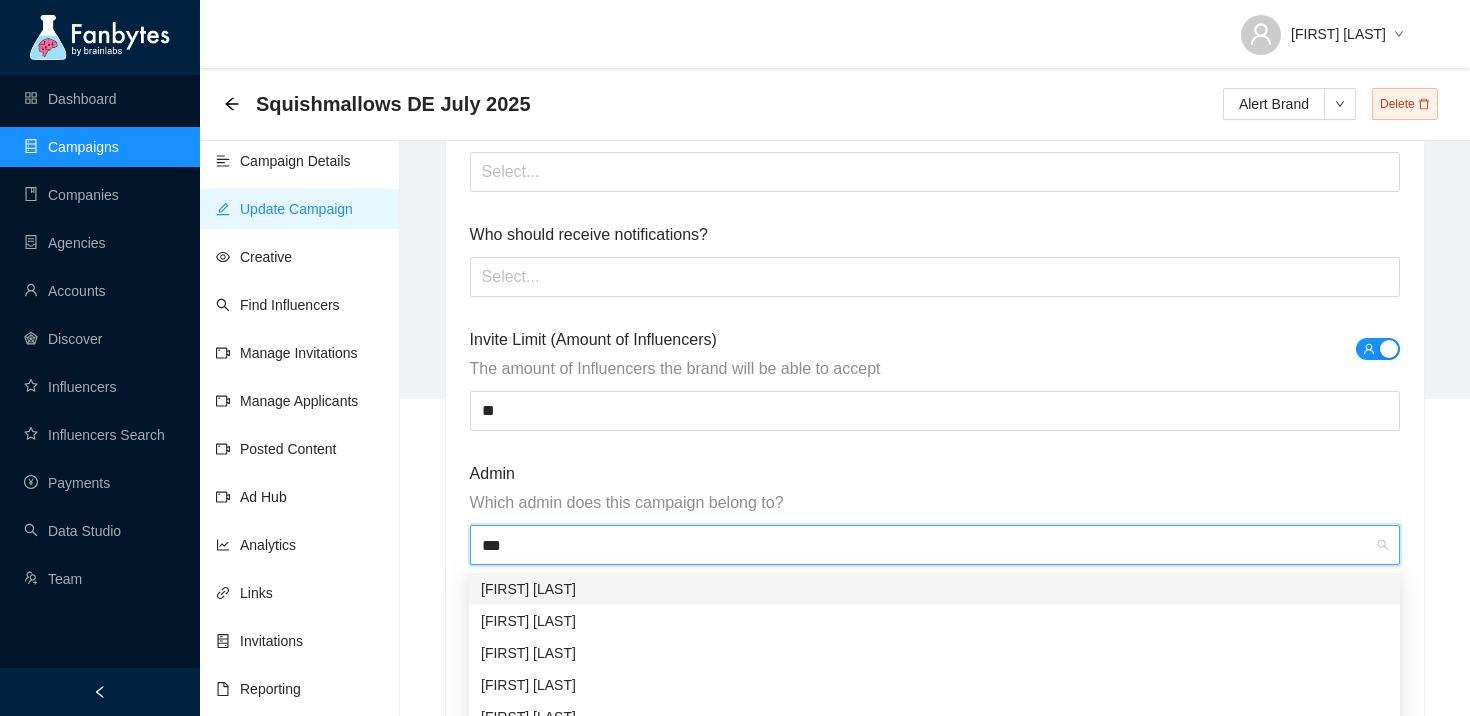 click on "[FIRST] [LAST]" at bounding box center [934, 589] 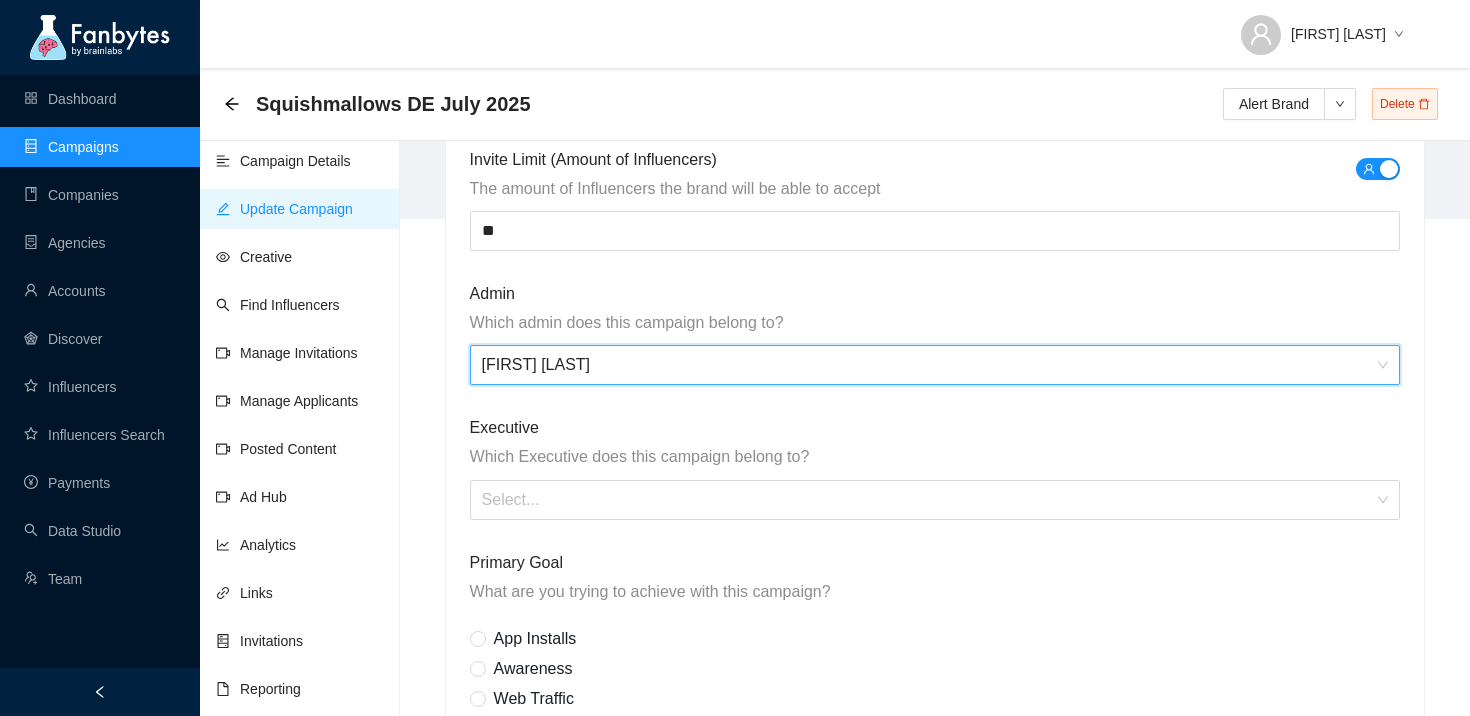 scroll, scrollTop: 538, scrollLeft: 0, axis: vertical 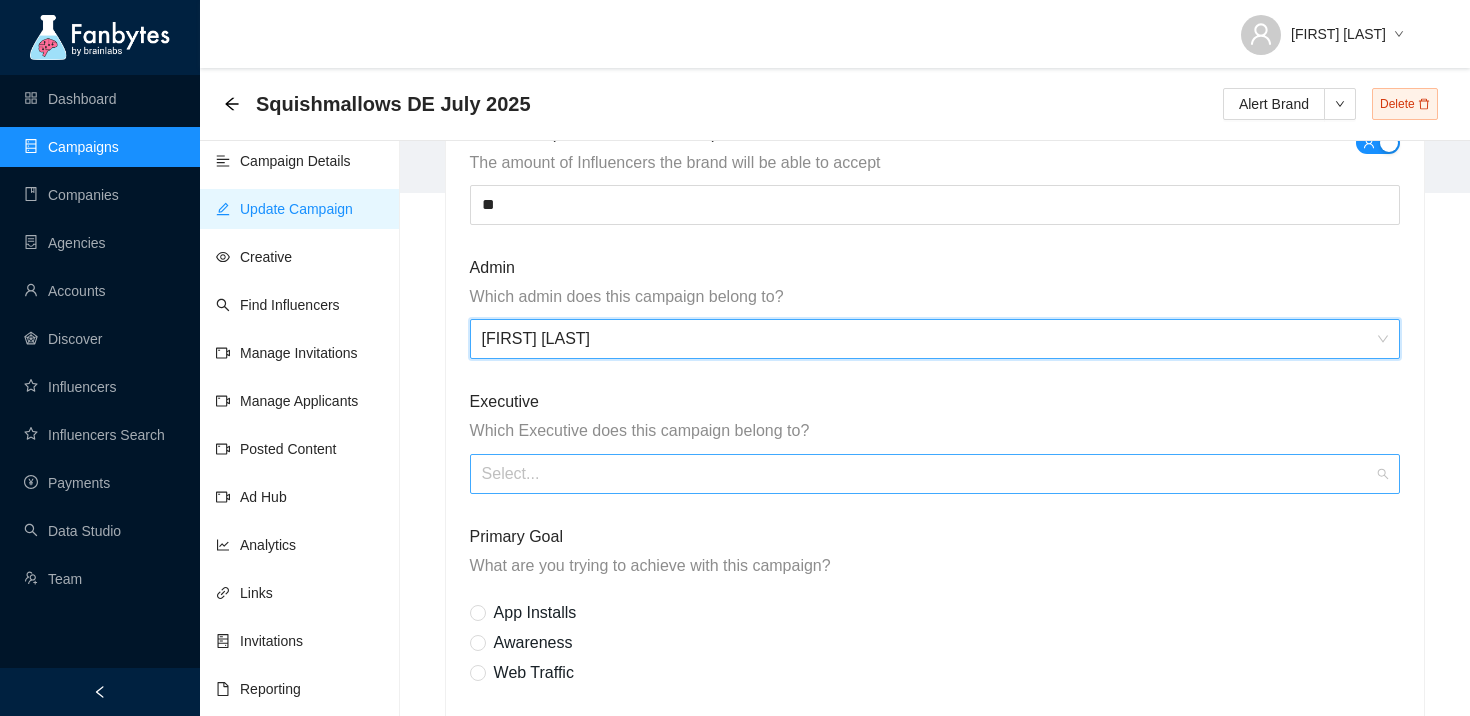 click at bounding box center [928, 474] 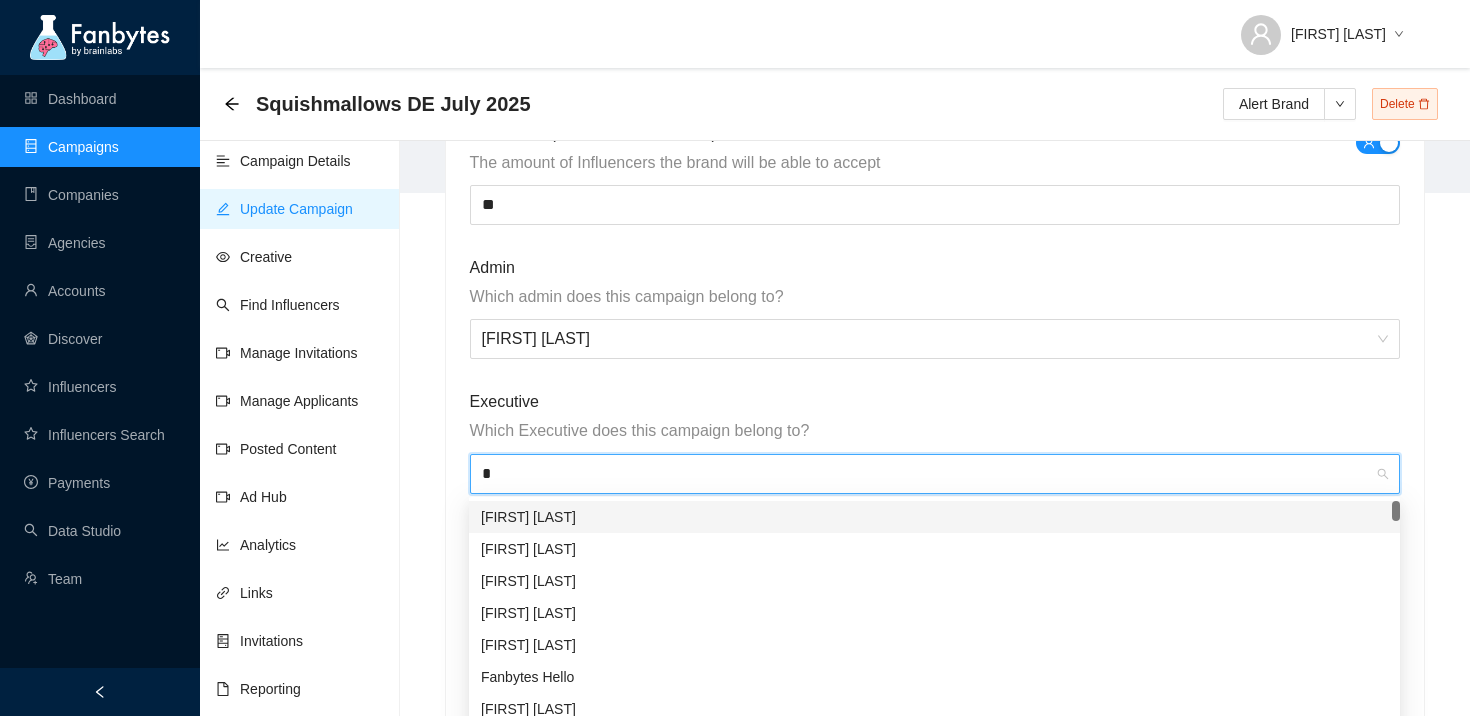 type on "**" 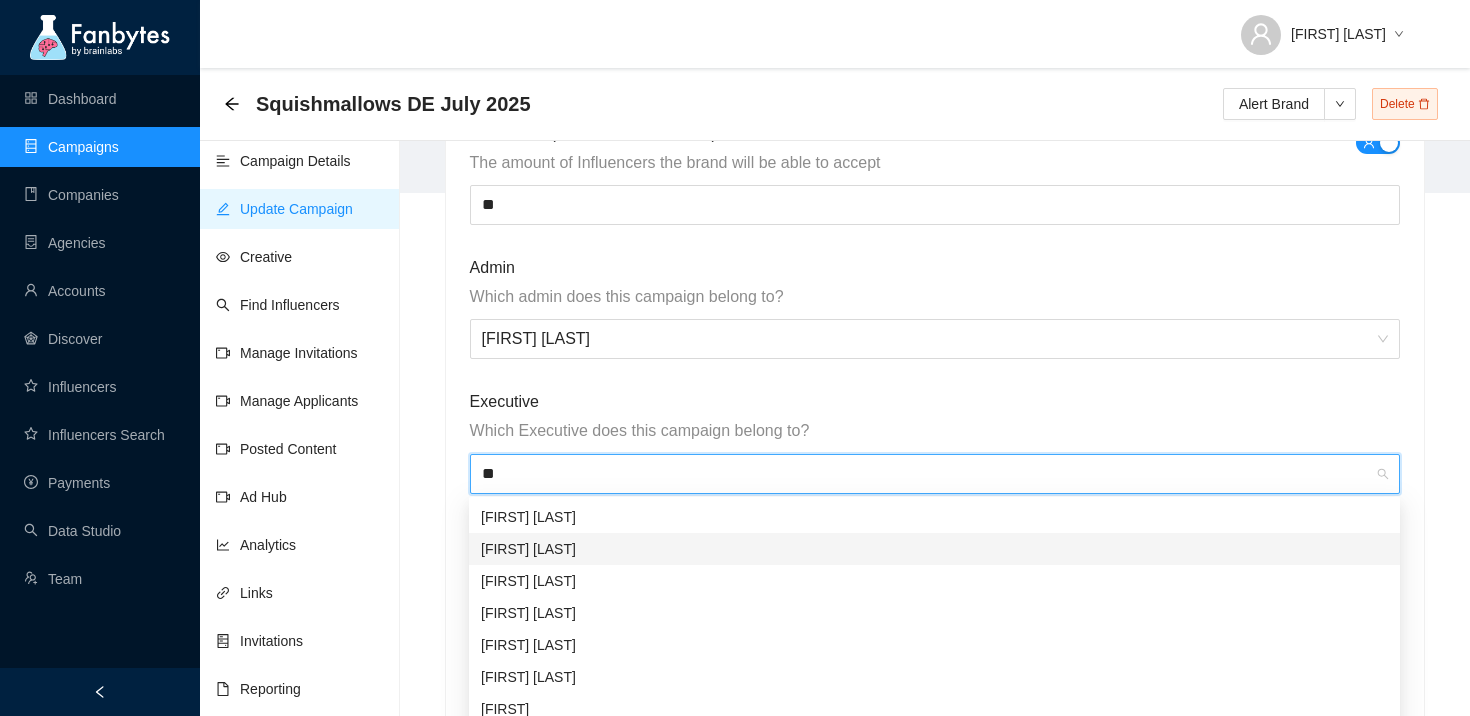 click on "[FIRST] [LAST]" at bounding box center (934, 549) 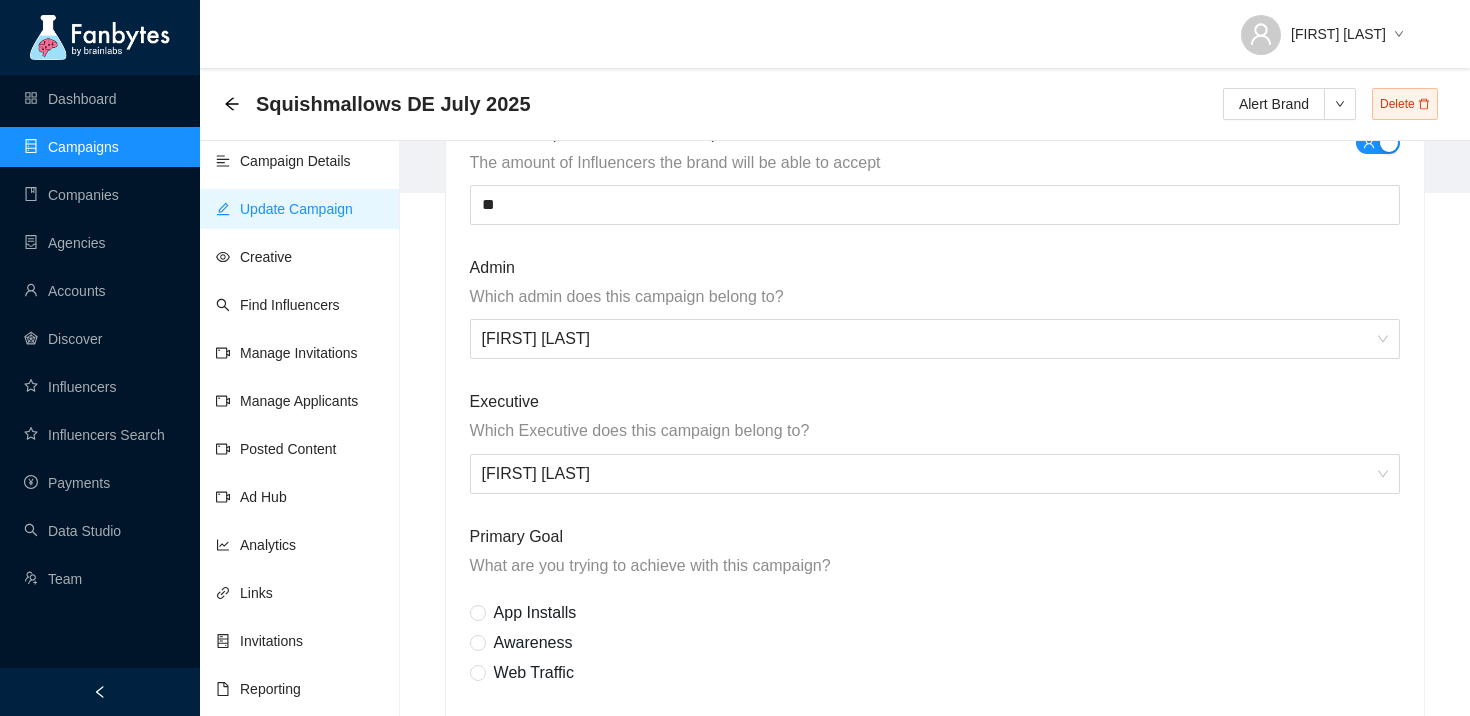 click on "**********" at bounding box center [935, 1347] 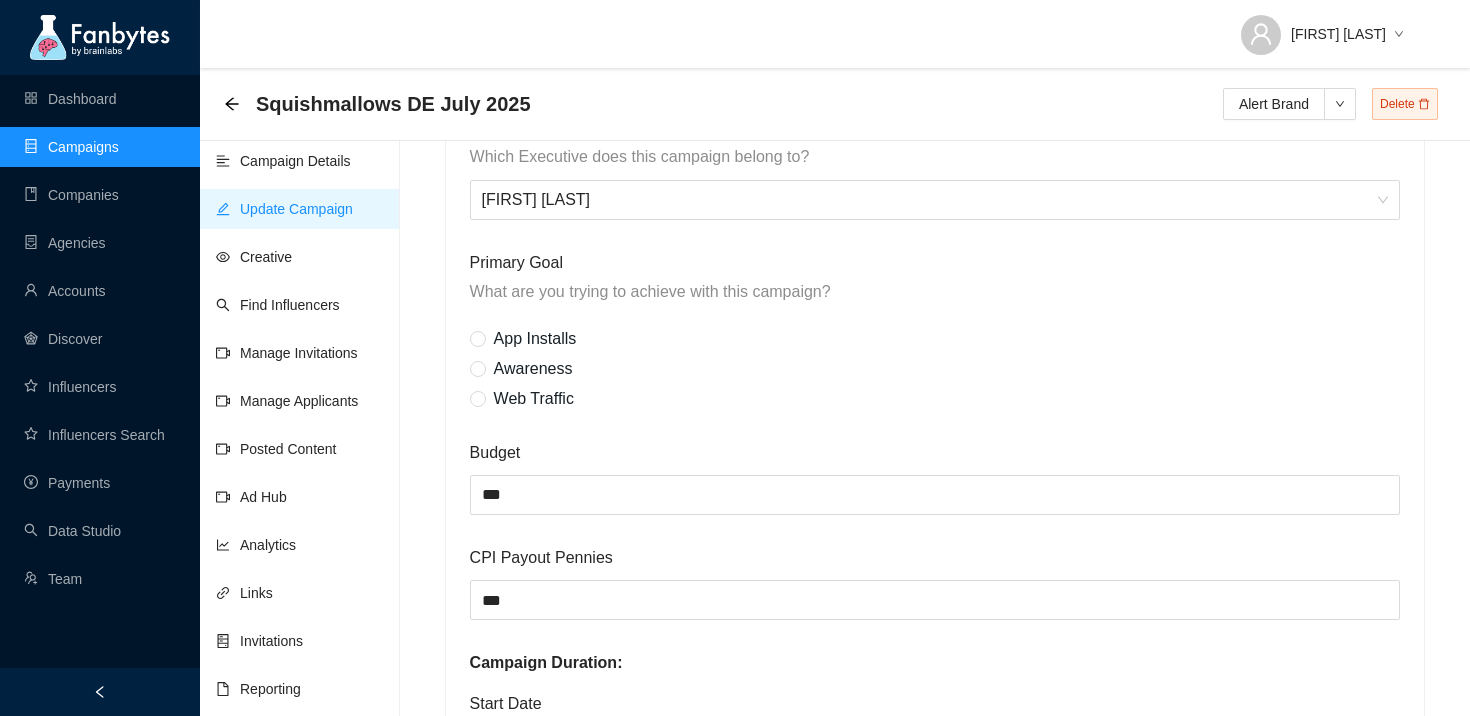 scroll, scrollTop: 851, scrollLeft: 0, axis: vertical 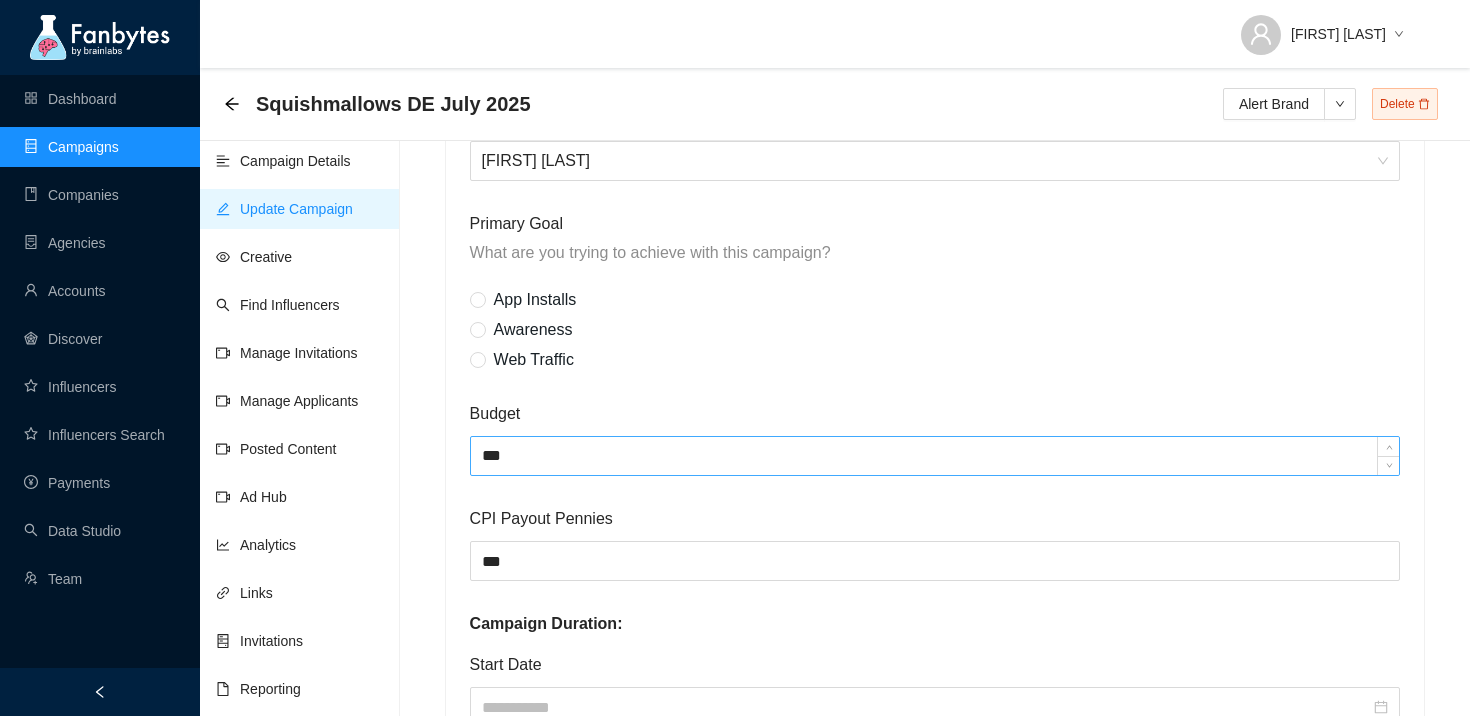 click on "***" at bounding box center [935, 456] 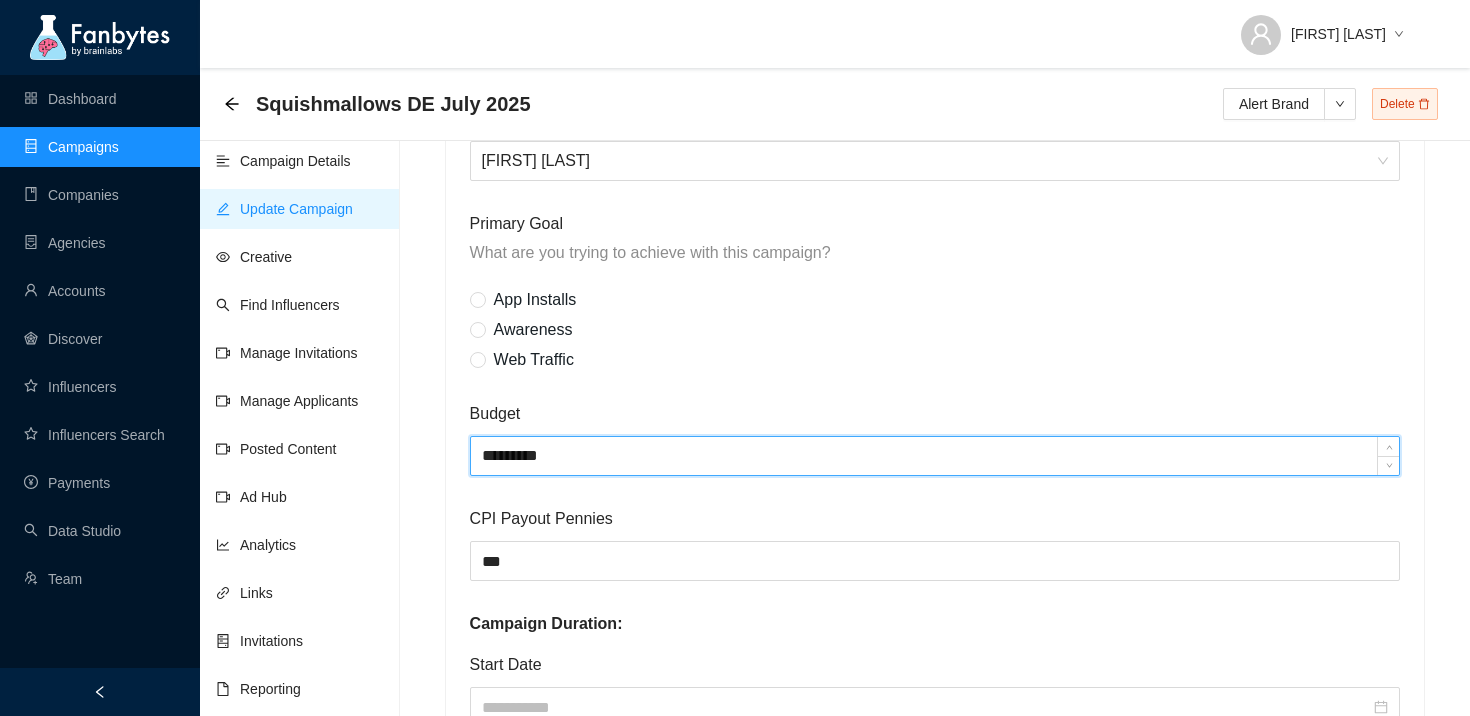type on "*********" 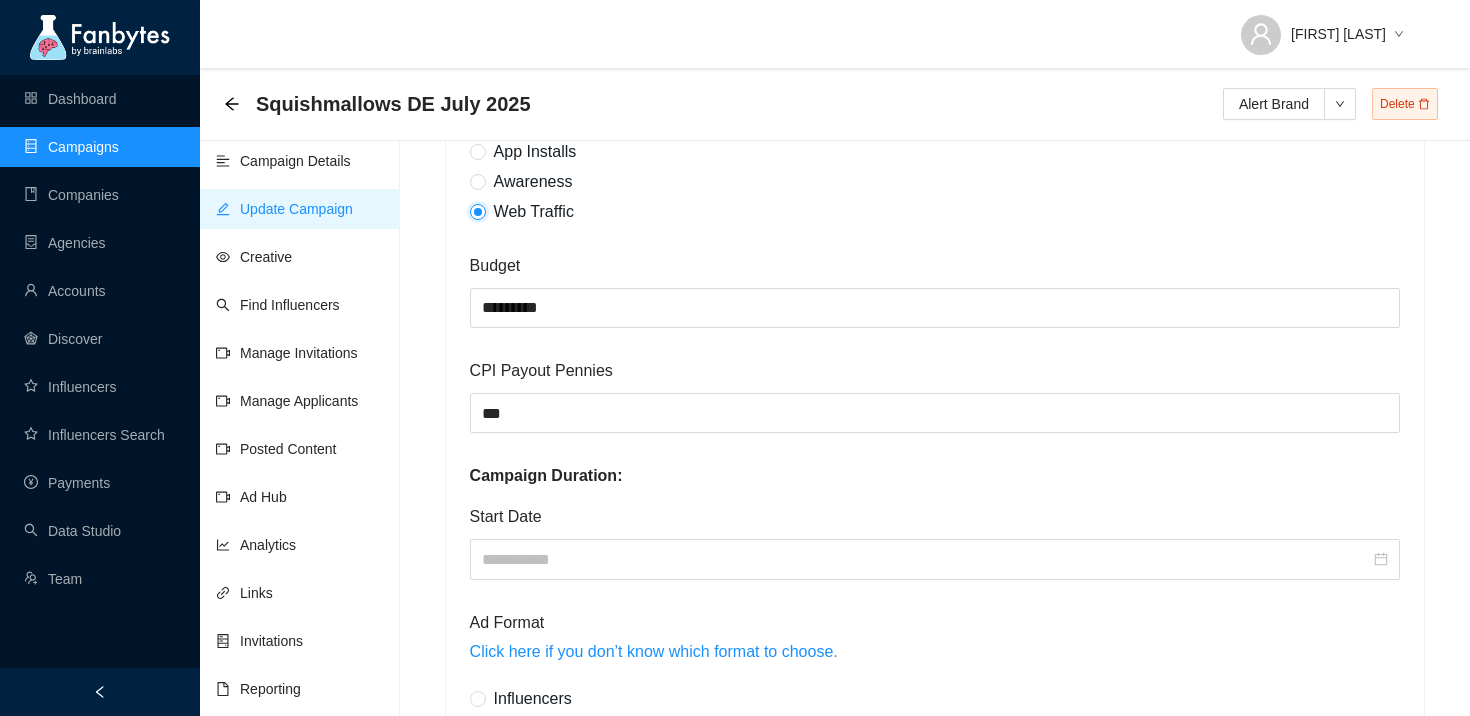 scroll, scrollTop: 1043, scrollLeft: 0, axis: vertical 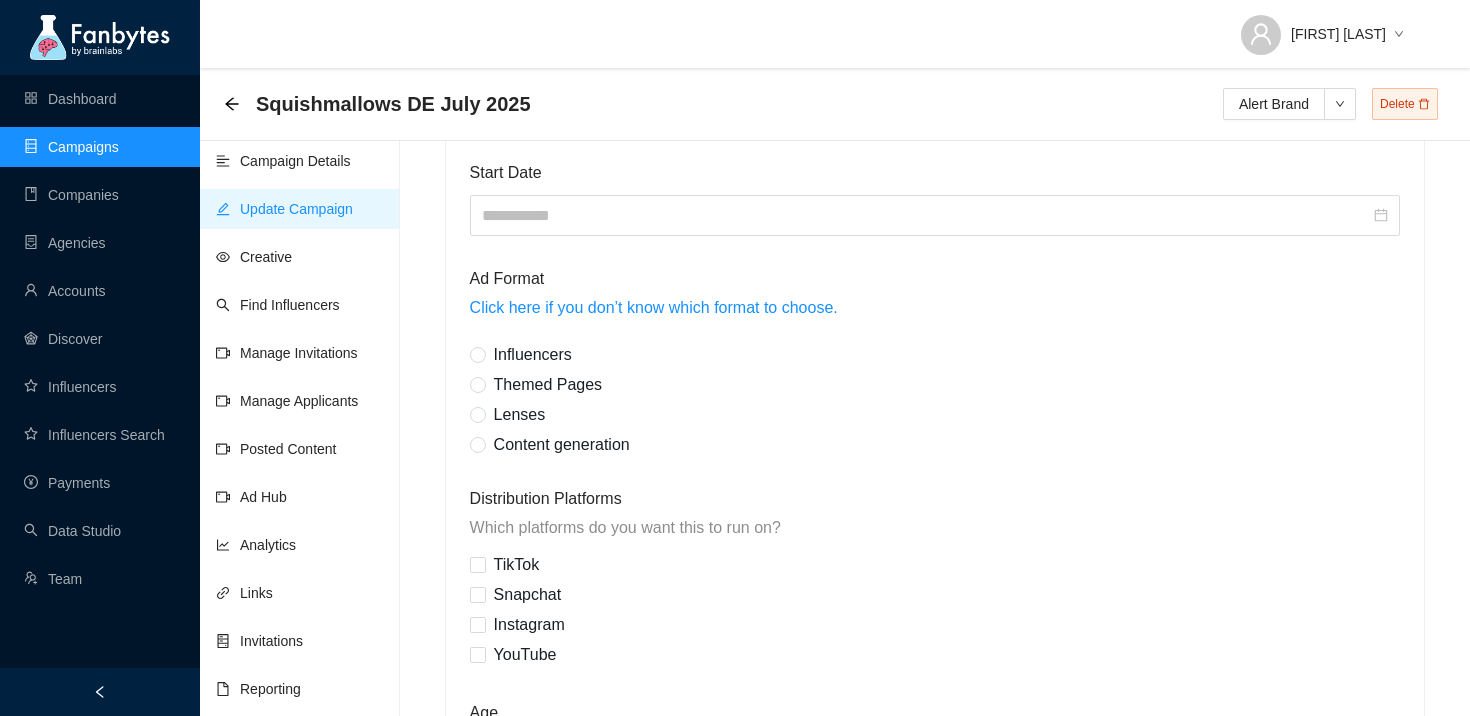 click on "Influencers" at bounding box center (533, 354) 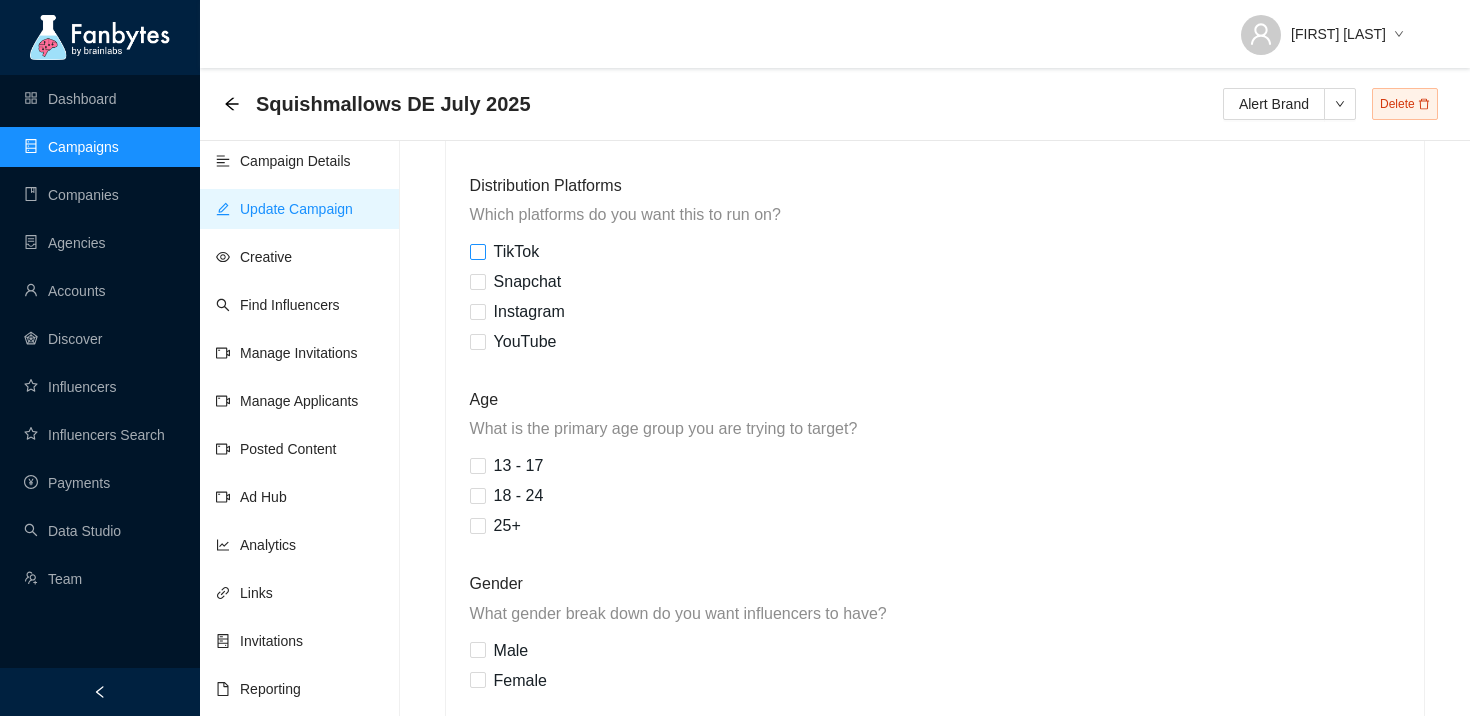 click on "TikTok" at bounding box center (517, 252) 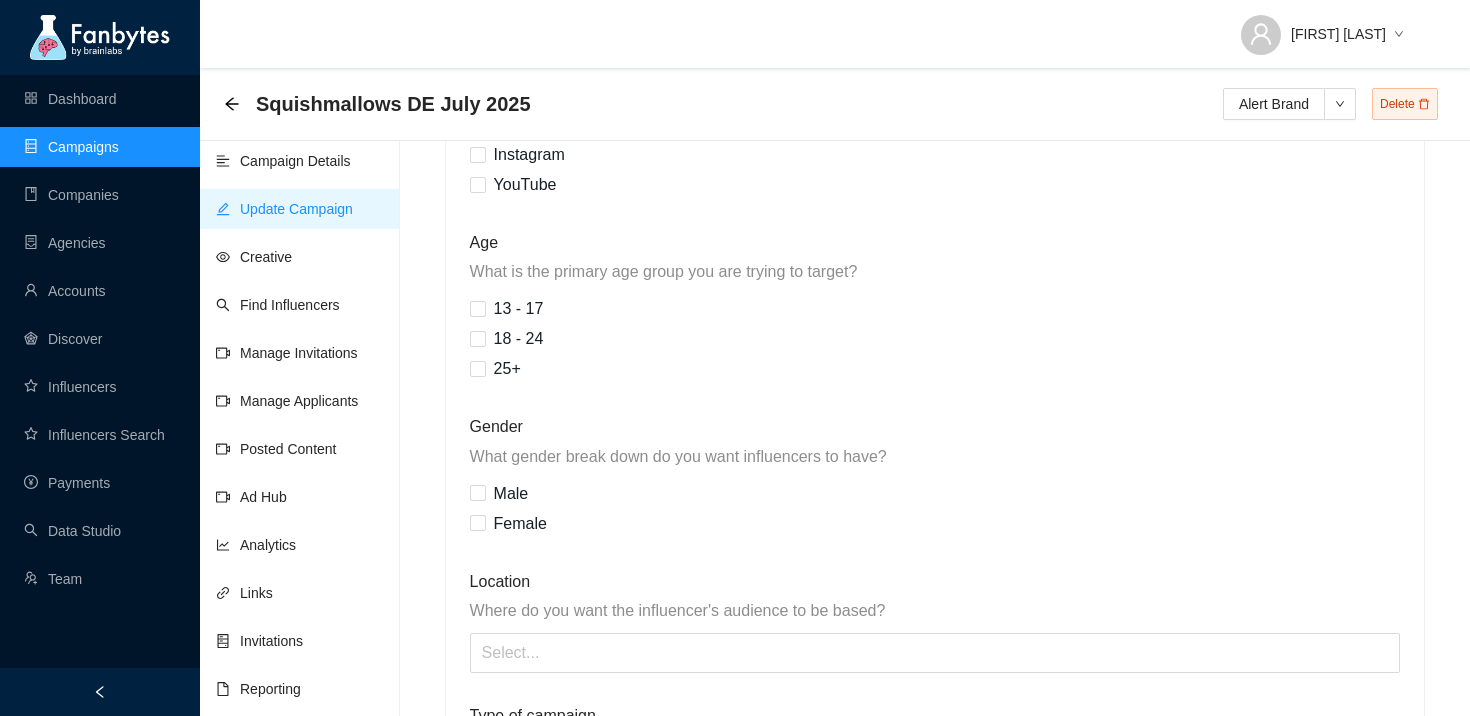 scroll, scrollTop: 1712, scrollLeft: 0, axis: vertical 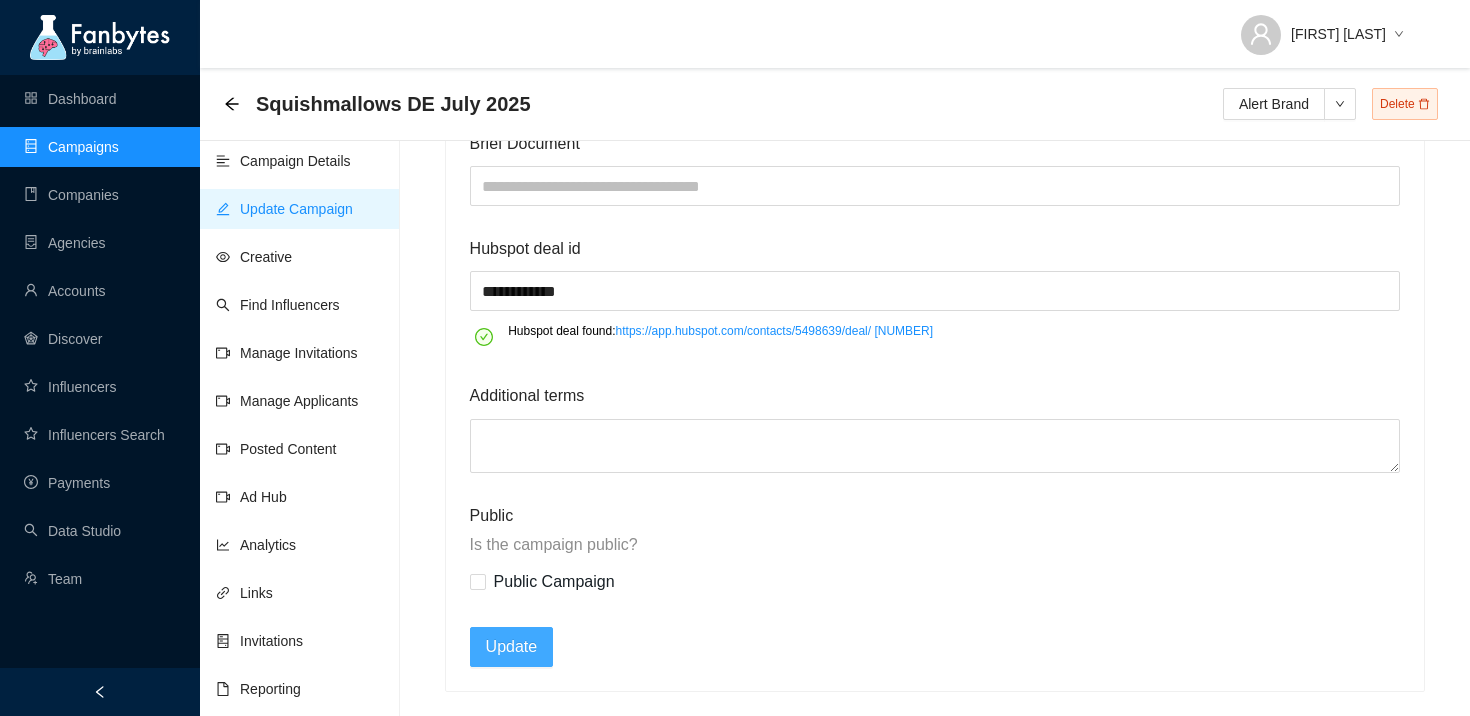 click on "Update" at bounding box center [512, 646] 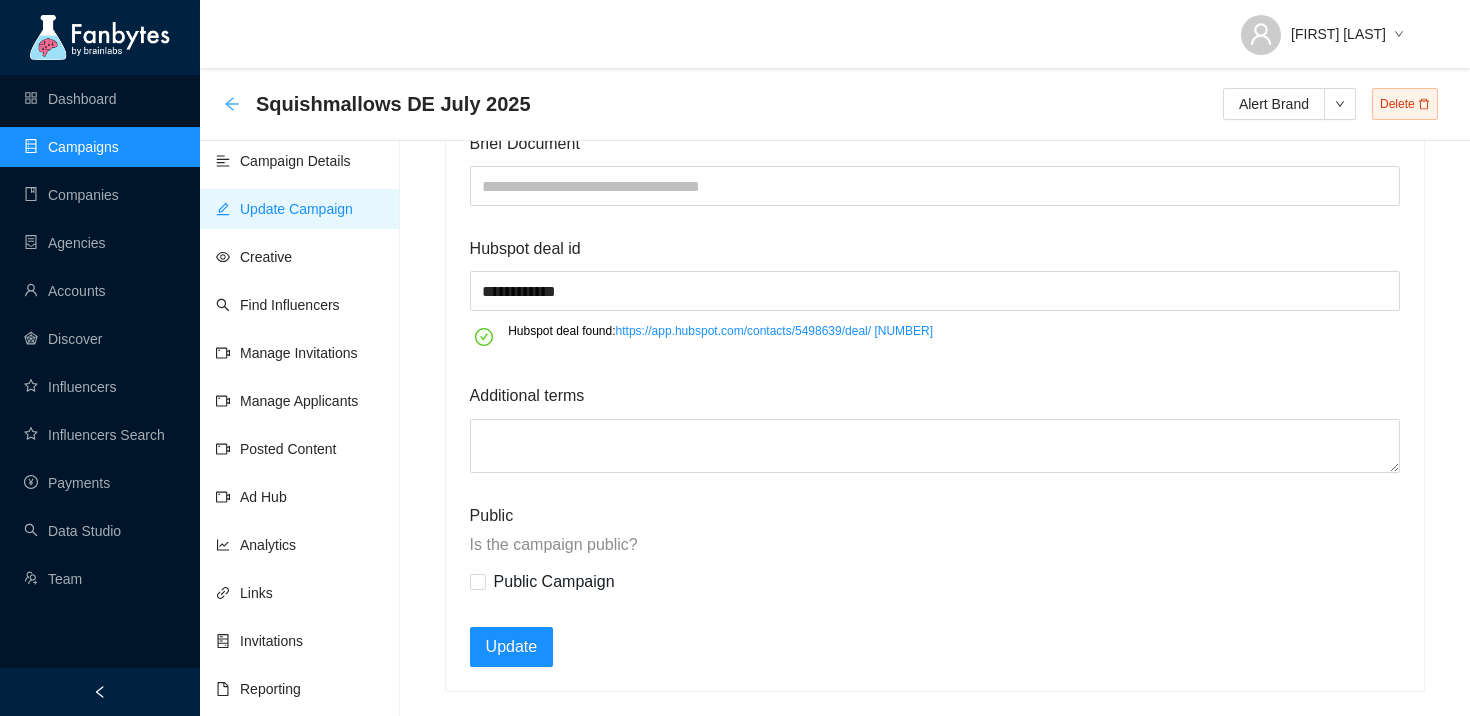 click 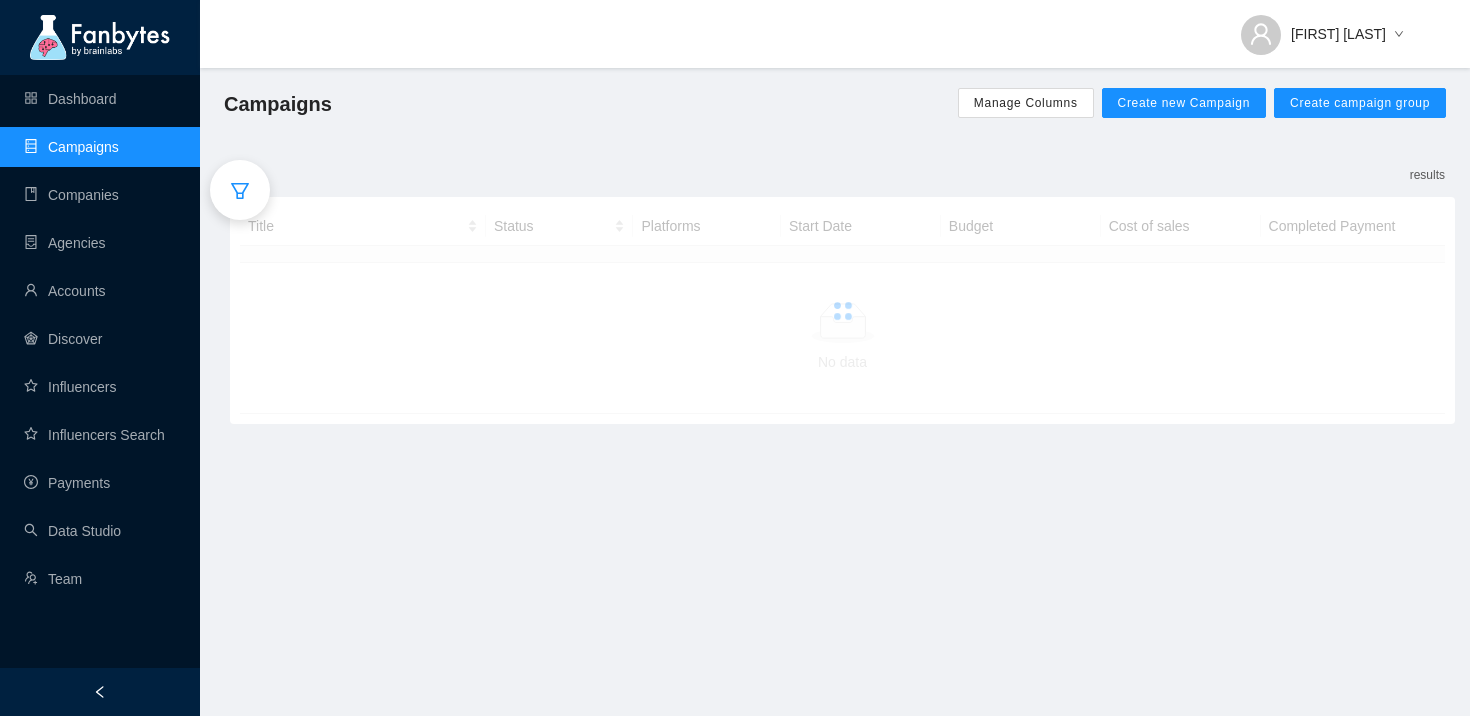 scroll, scrollTop: 0, scrollLeft: 0, axis: both 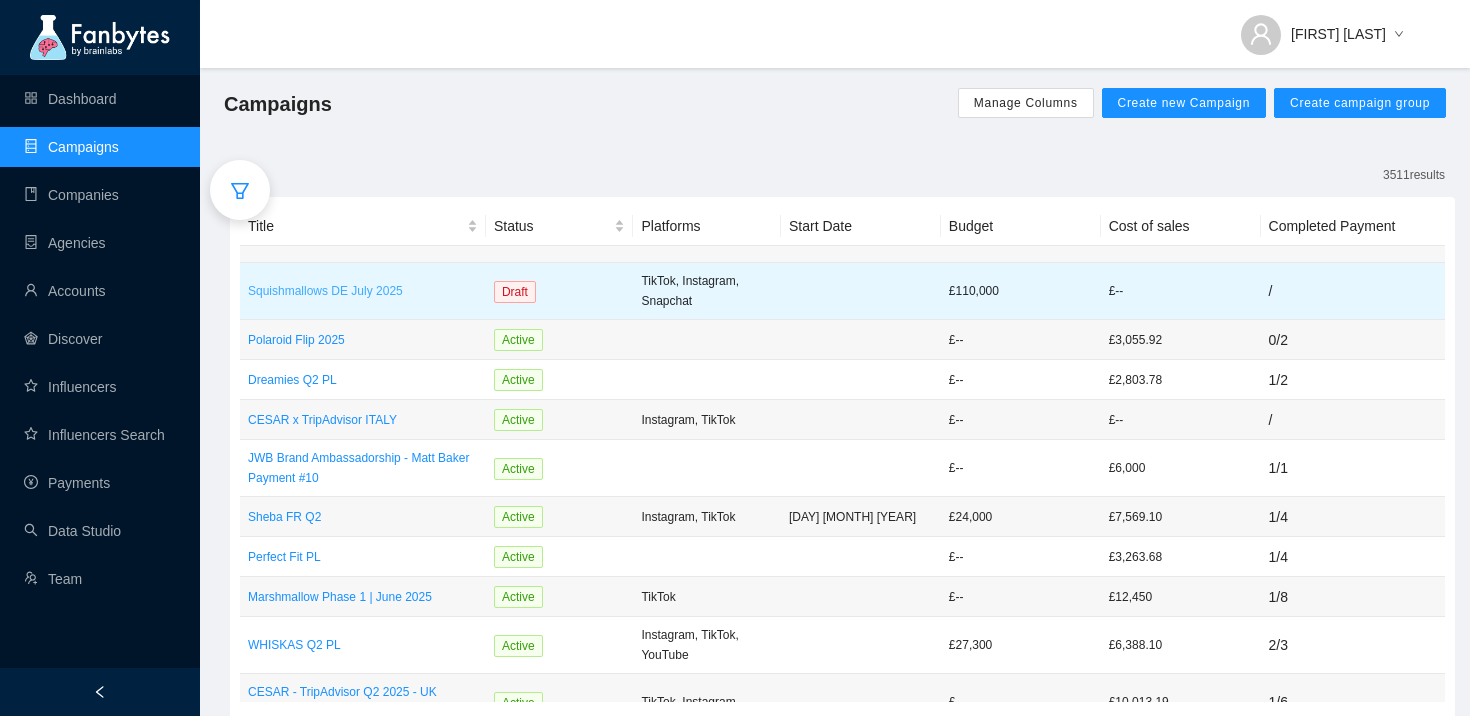 click on "Squishmallows DE July 2025" at bounding box center (363, 291) 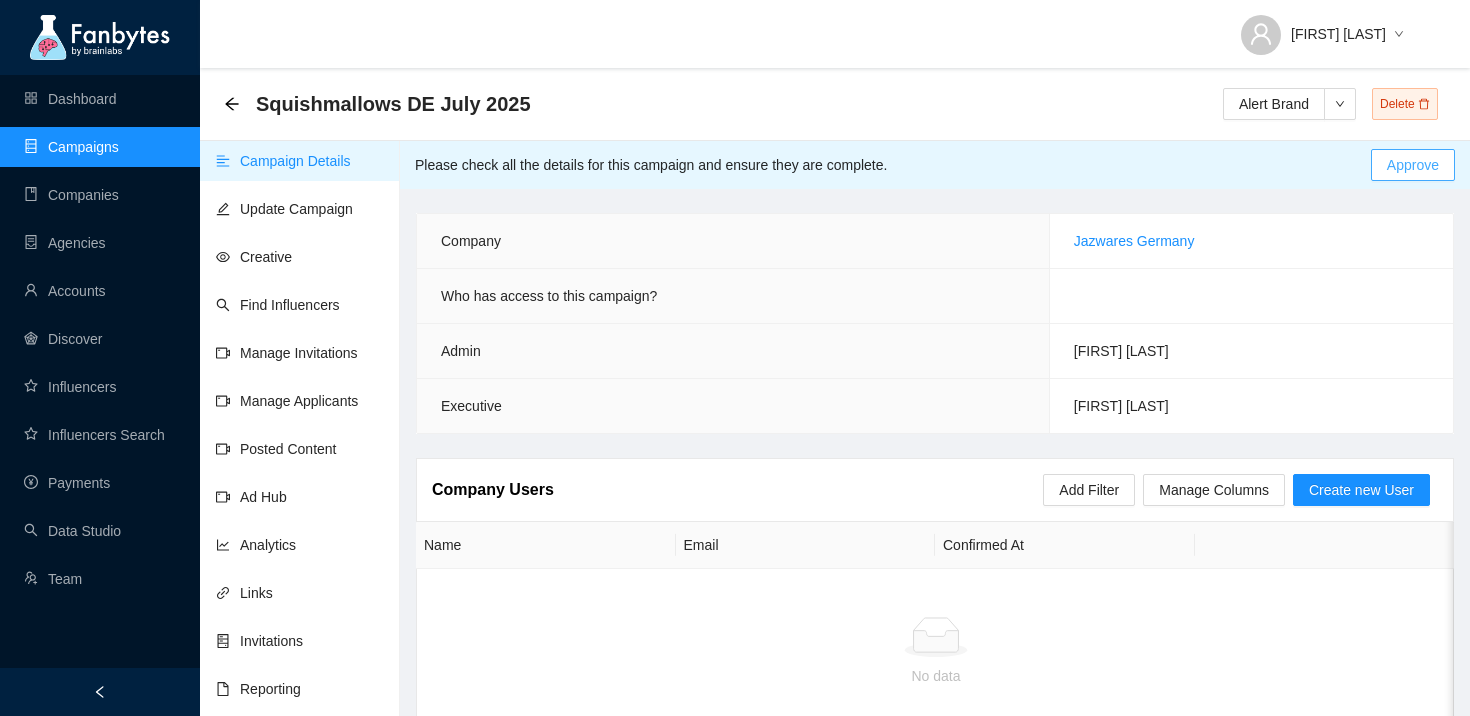 click on "Approve" at bounding box center [1413, 165] 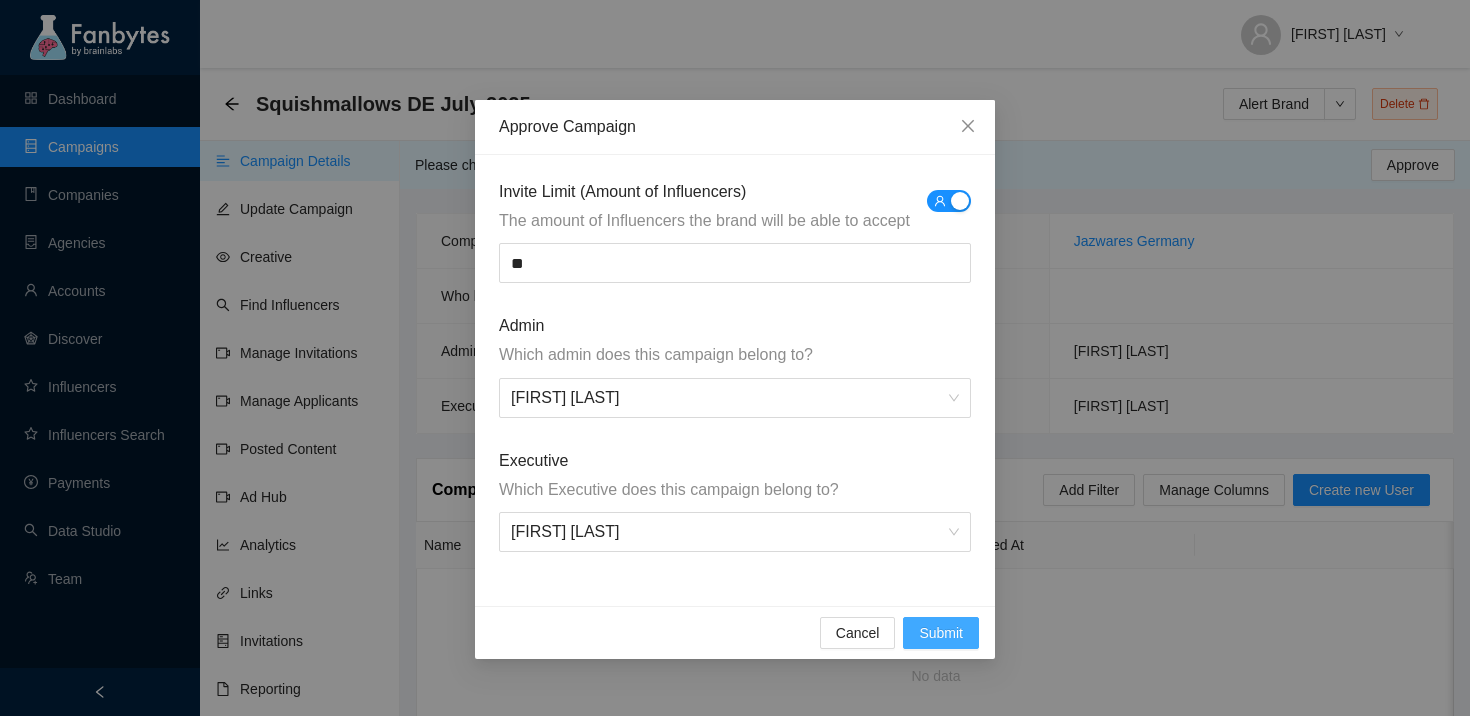 click on "Submit" at bounding box center (941, 633) 